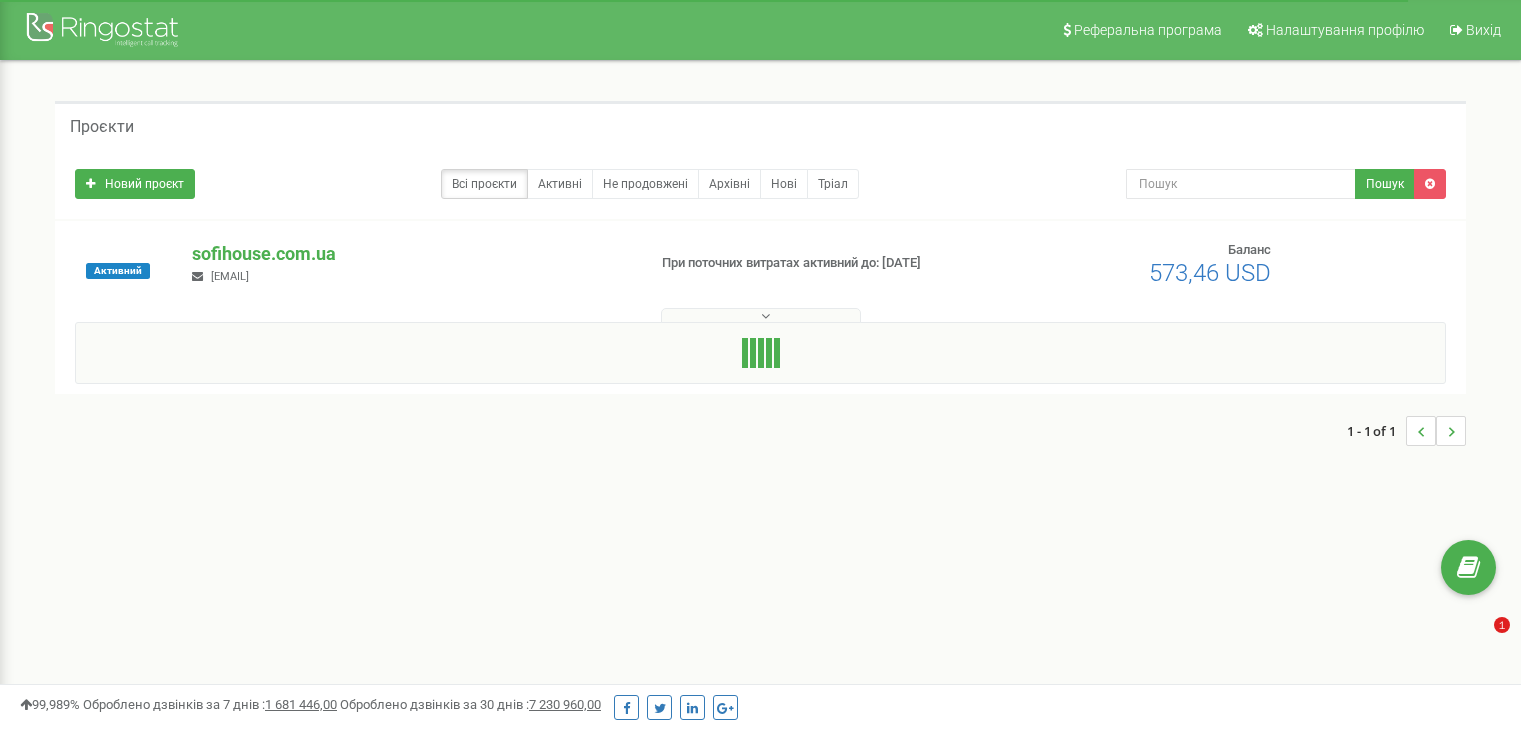 scroll, scrollTop: 0, scrollLeft: 0, axis: both 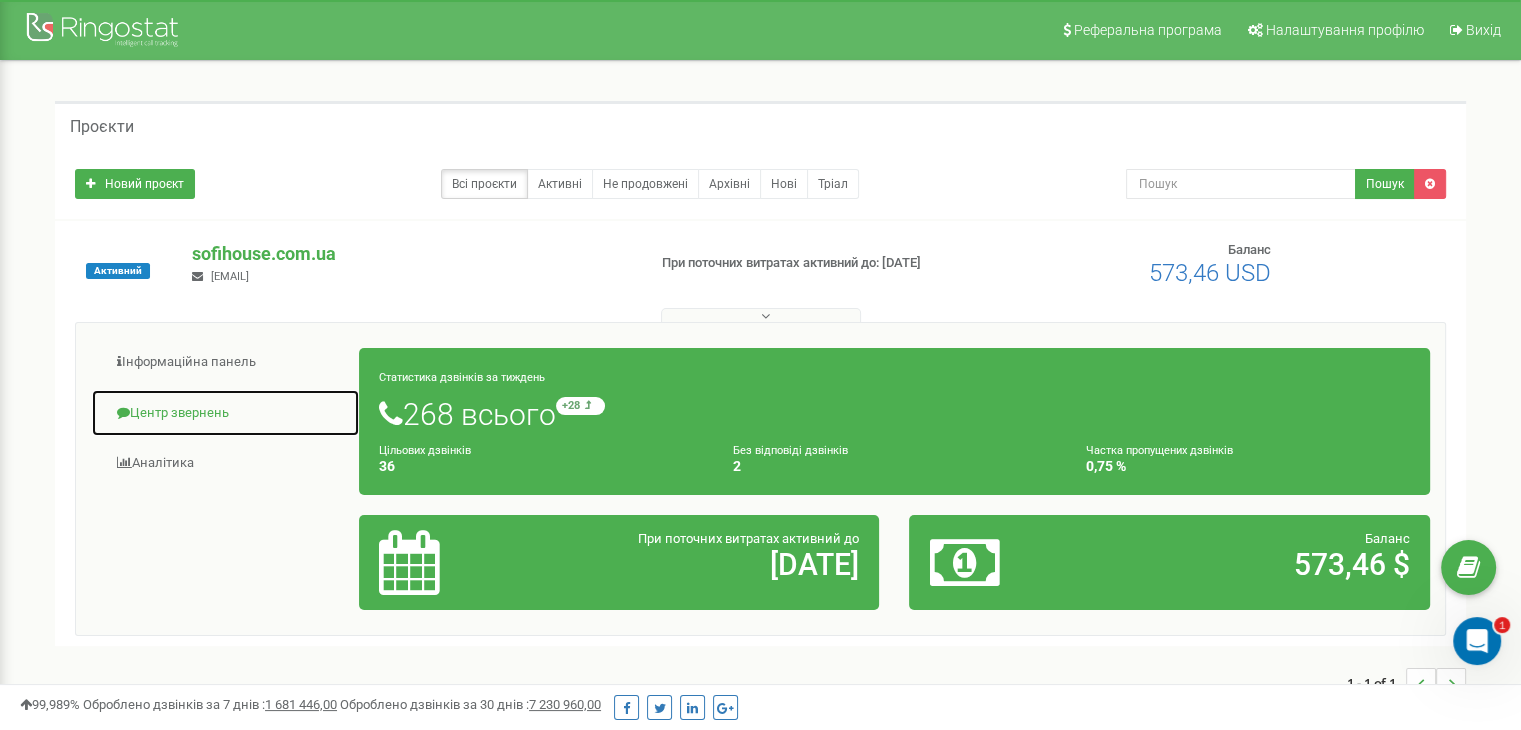 click on "Центр звернень" at bounding box center [225, 413] 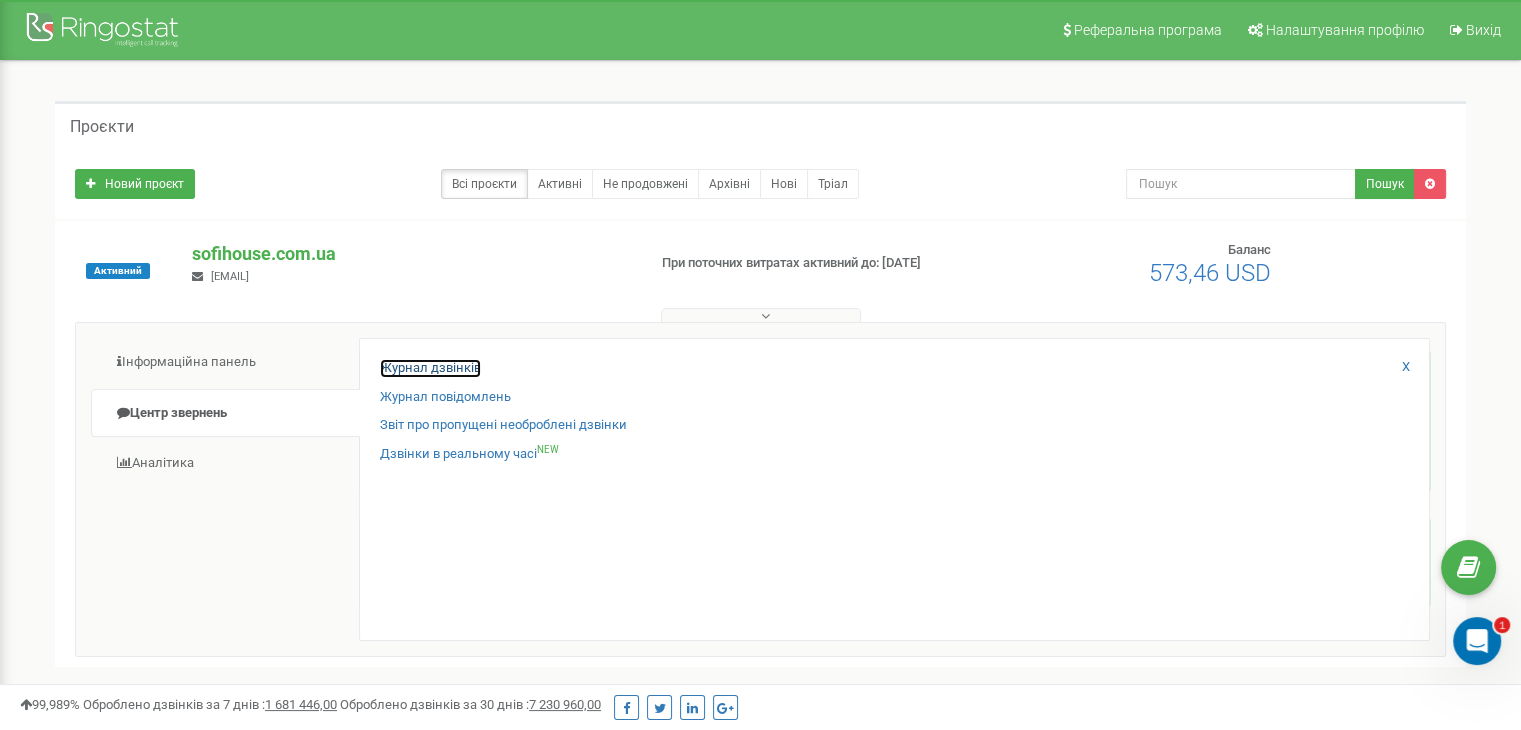 click on "Журнал дзвінків" at bounding box center [430, 368] 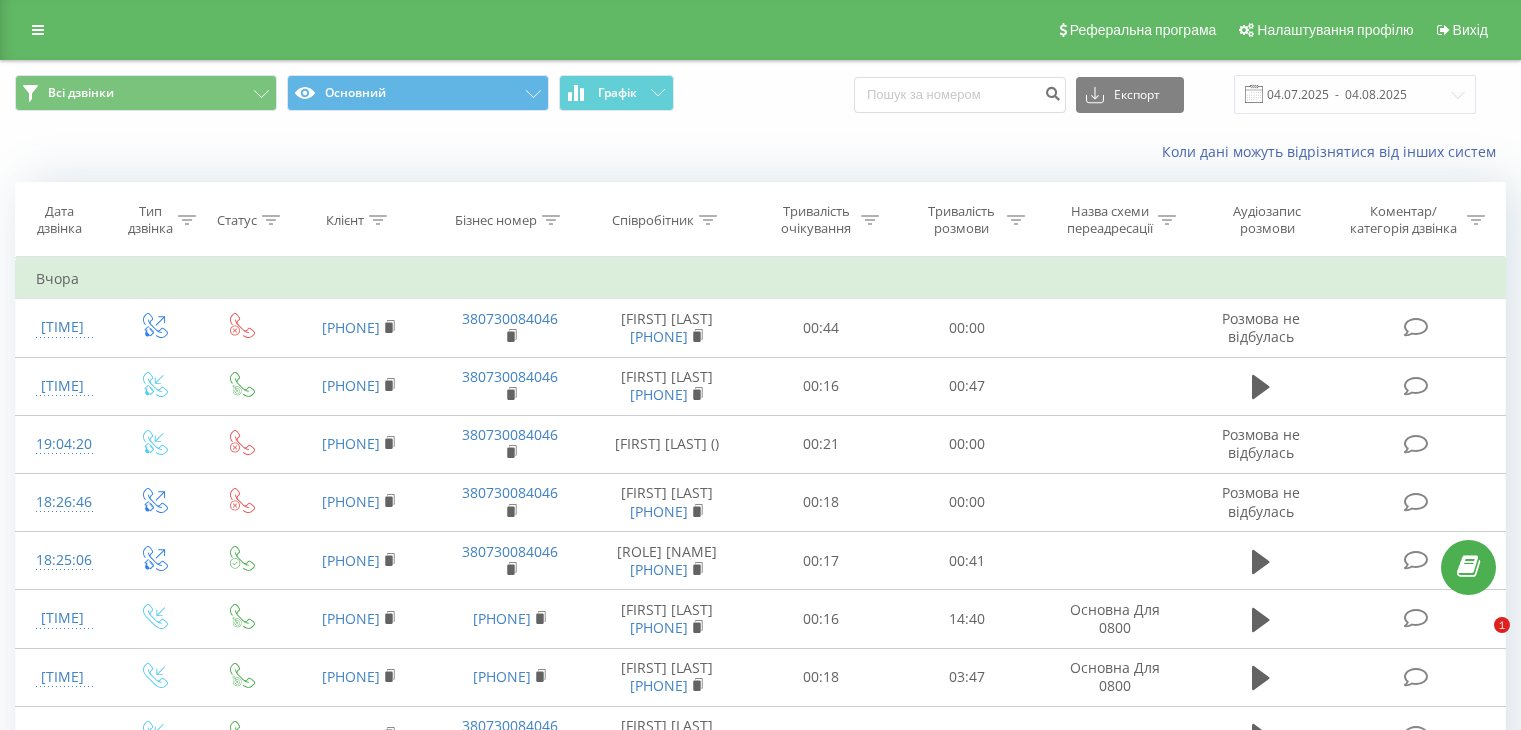 scroll, scrollTop: 0, scrollLeft: 0, axis: both 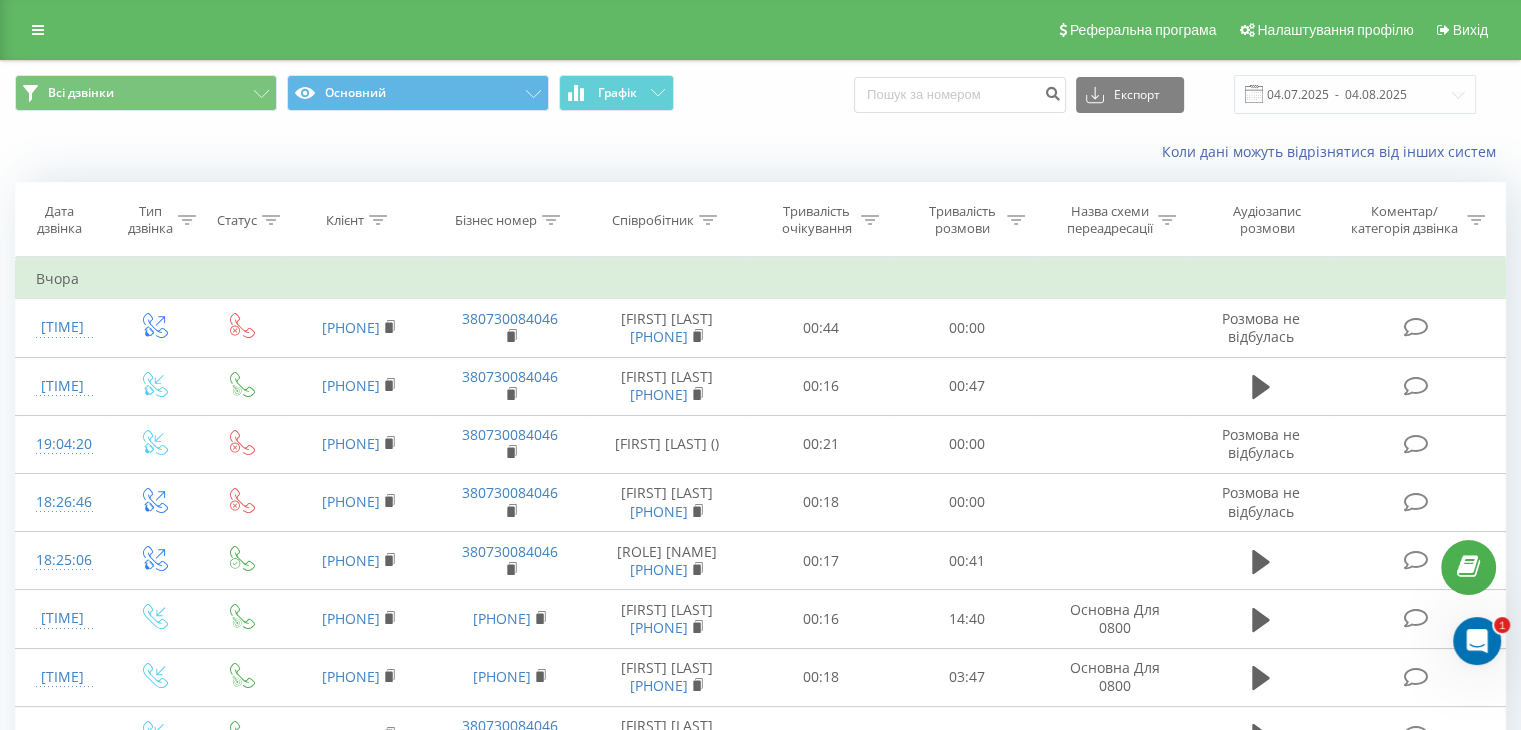 click 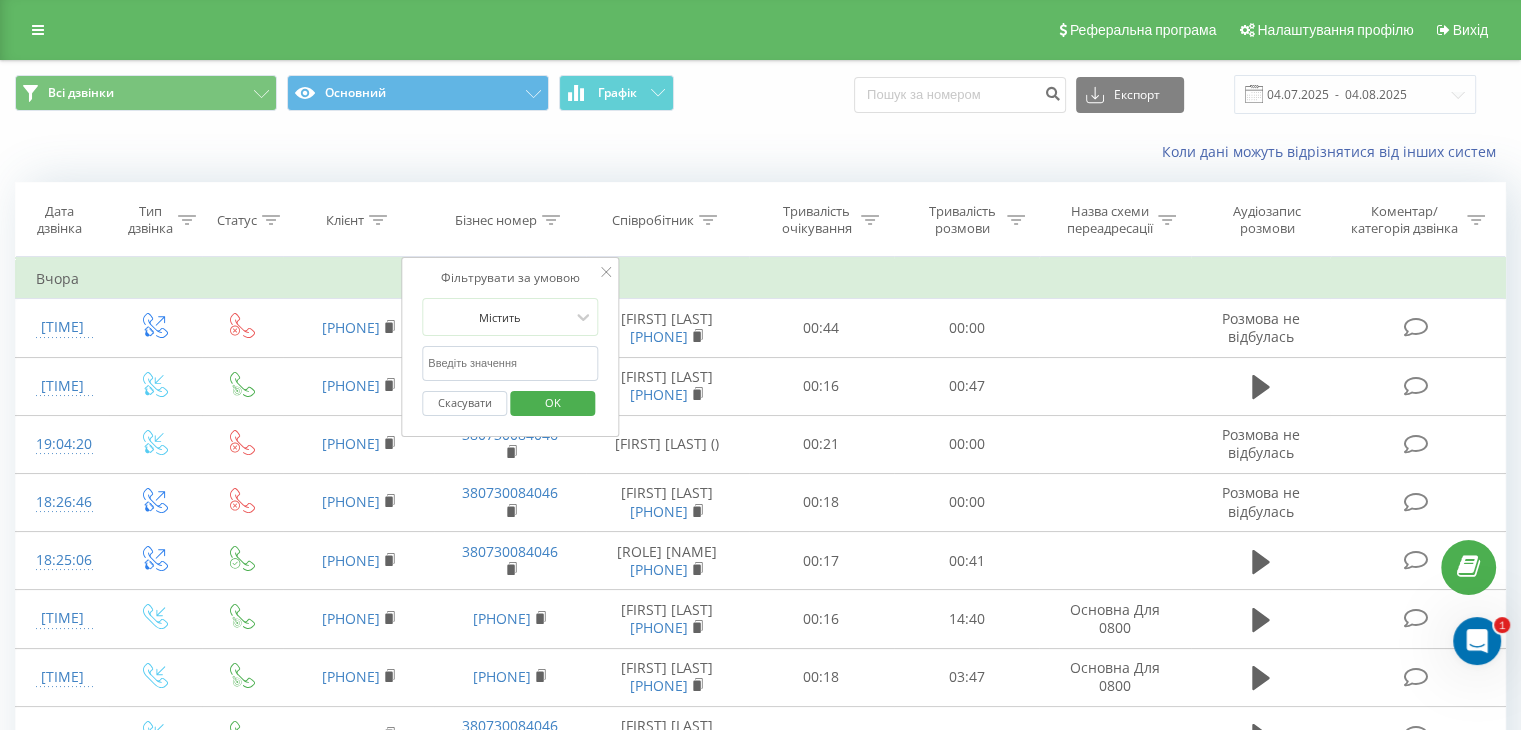 click at bounding box center [510, 363] 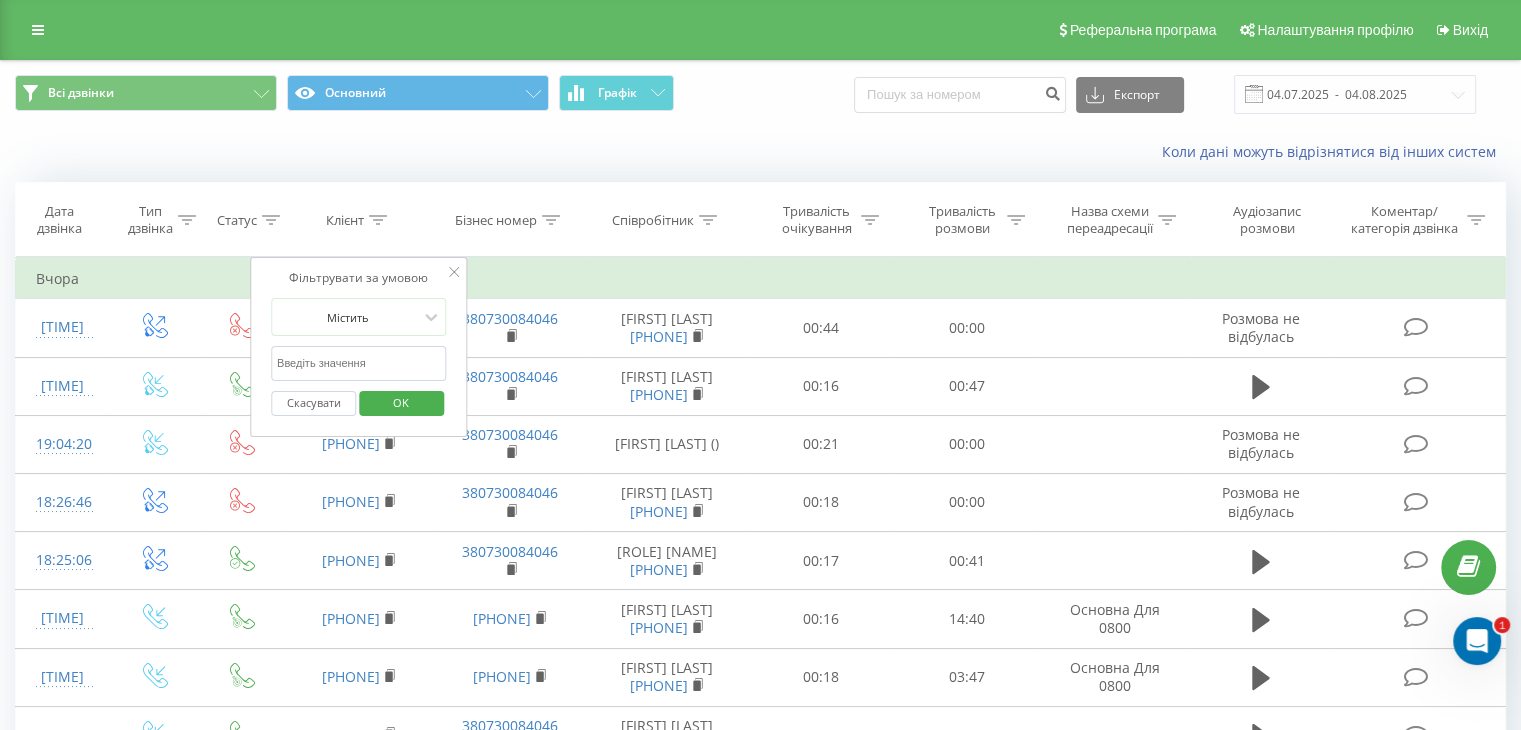 click at bounding box center [359, 363] 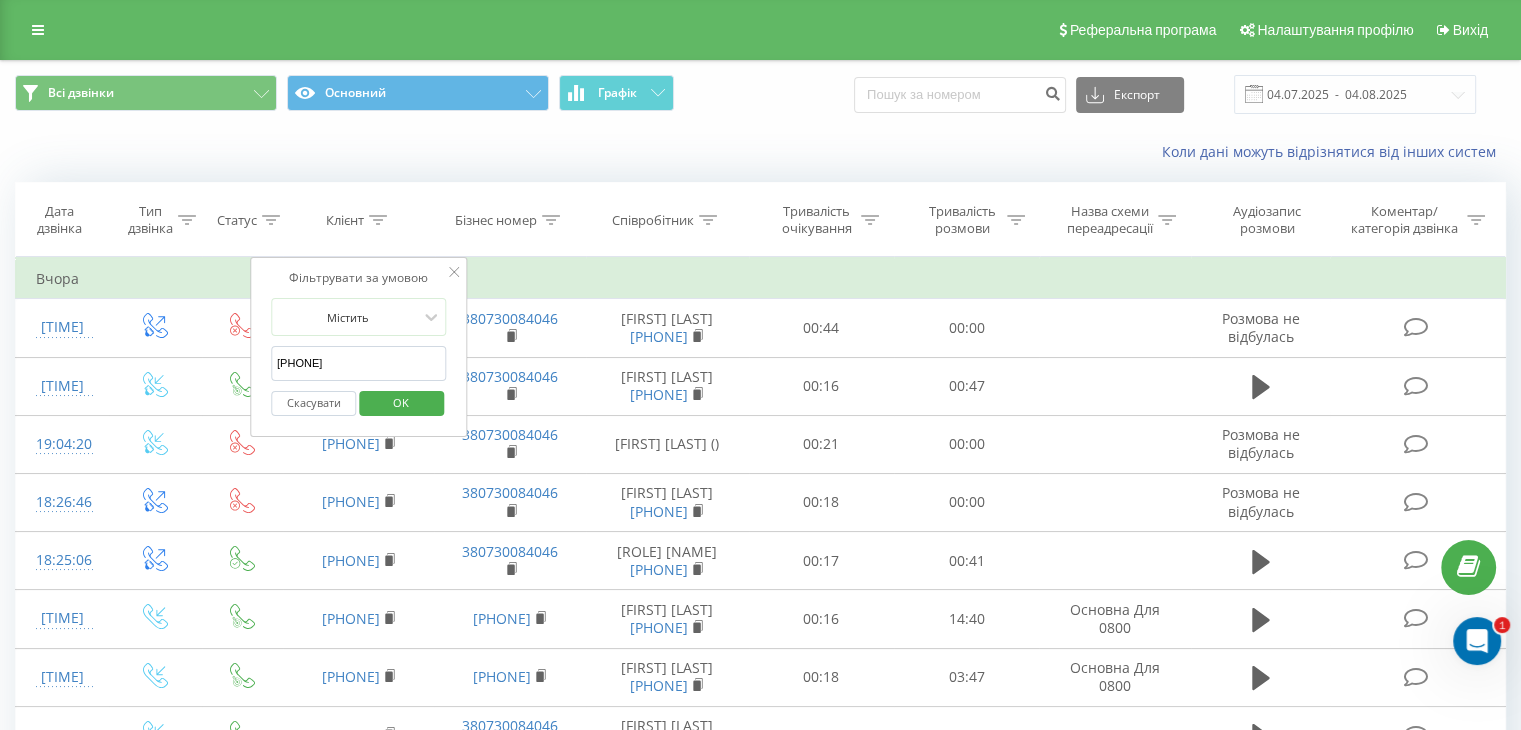 click on "OK" at bounding box center [401, 402] 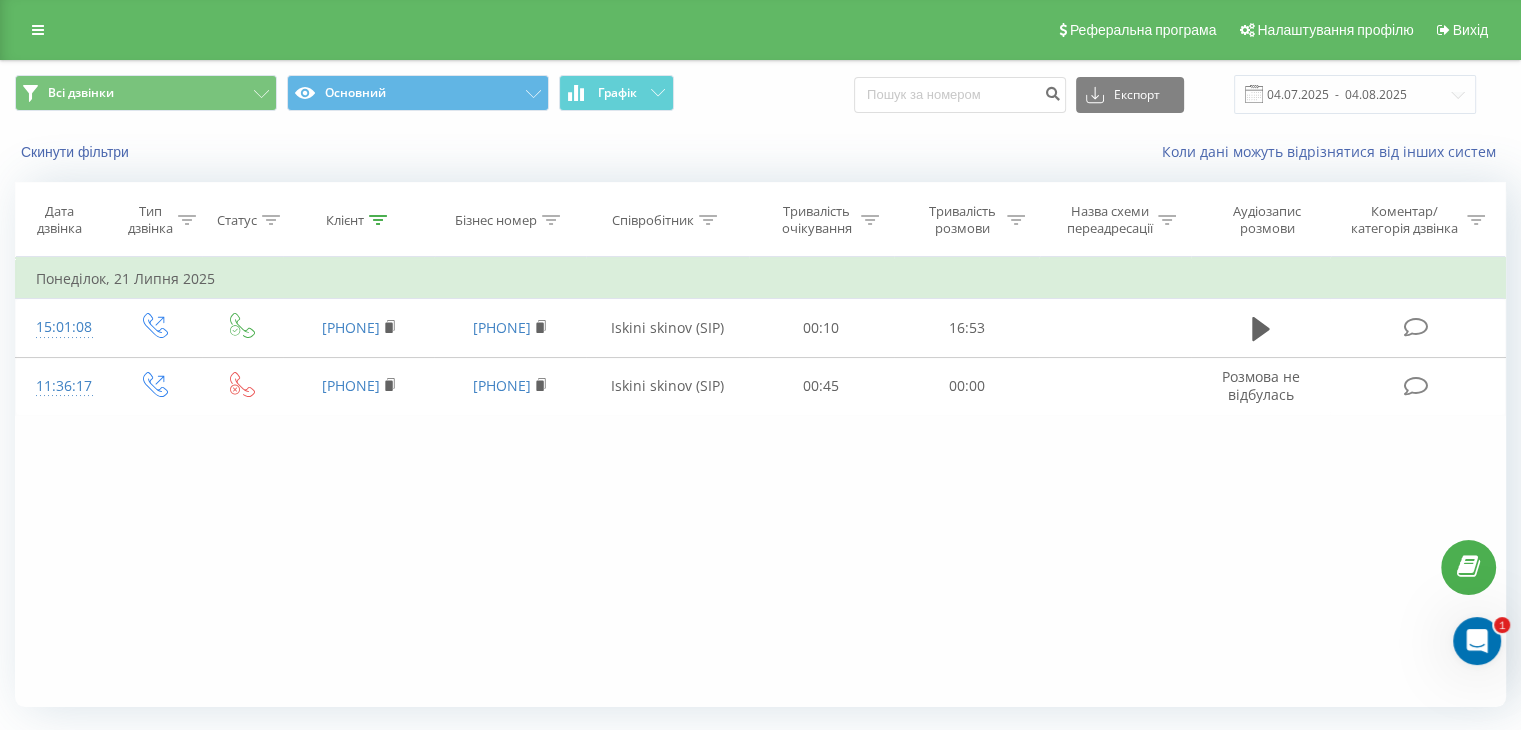 click 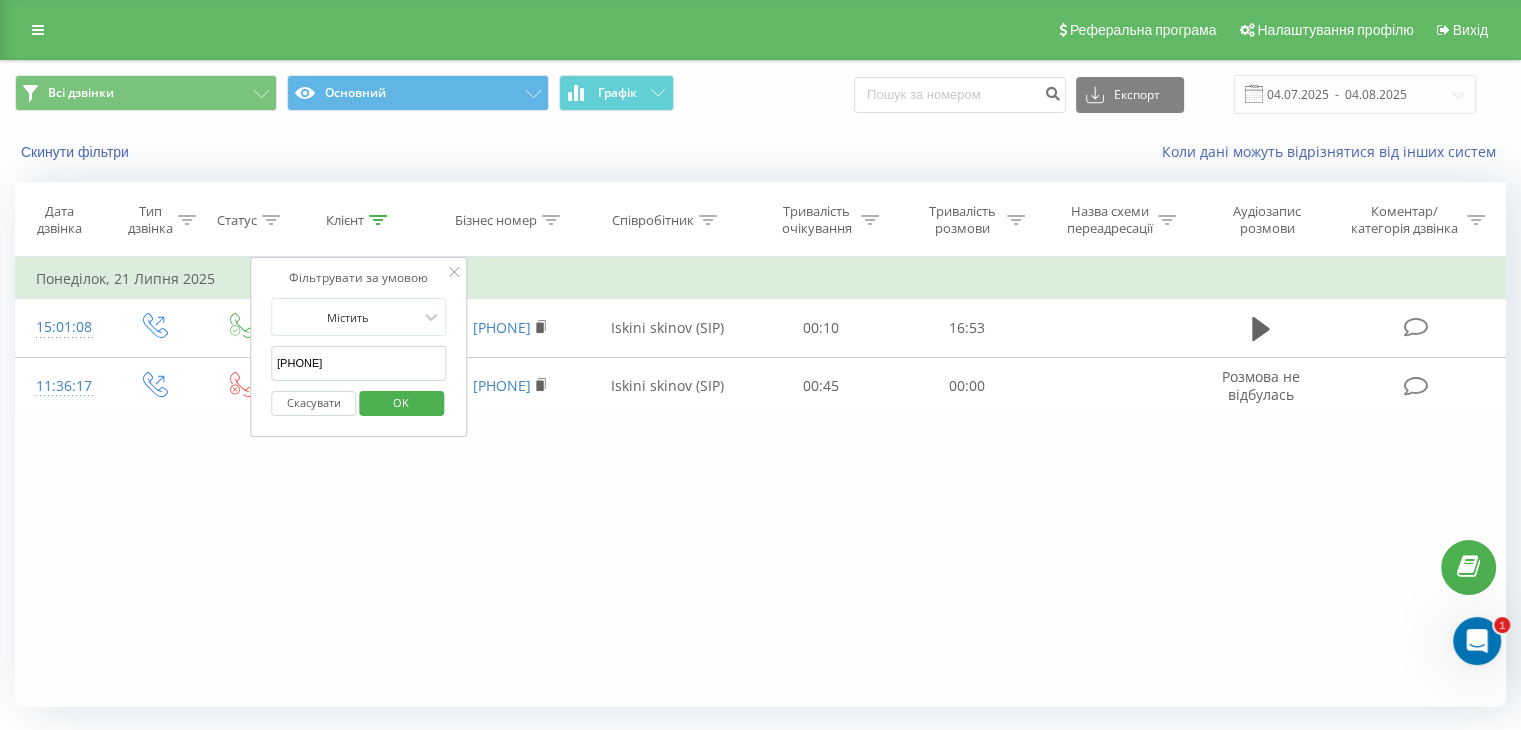 click on "[PHONE]" at bounding box center (359, 363) 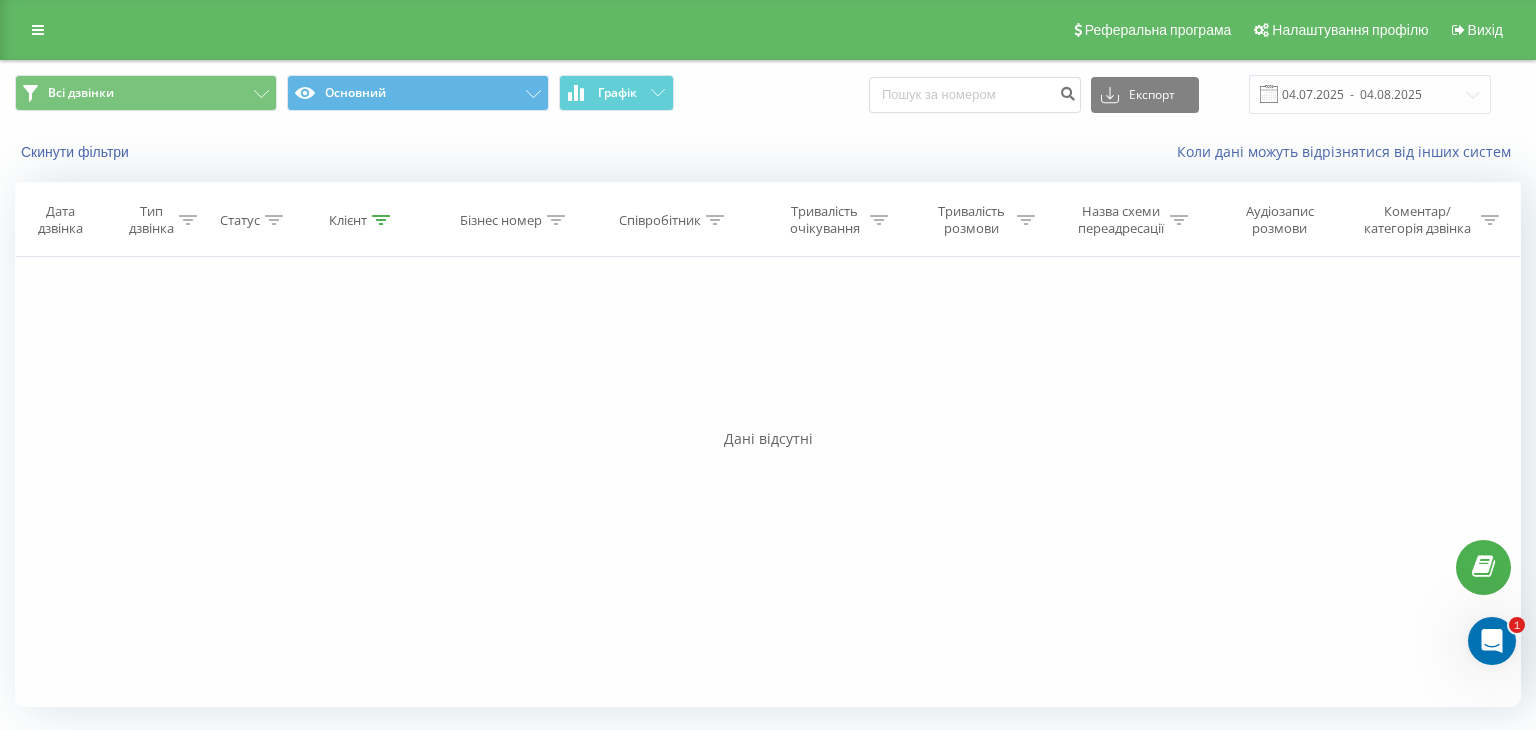 click 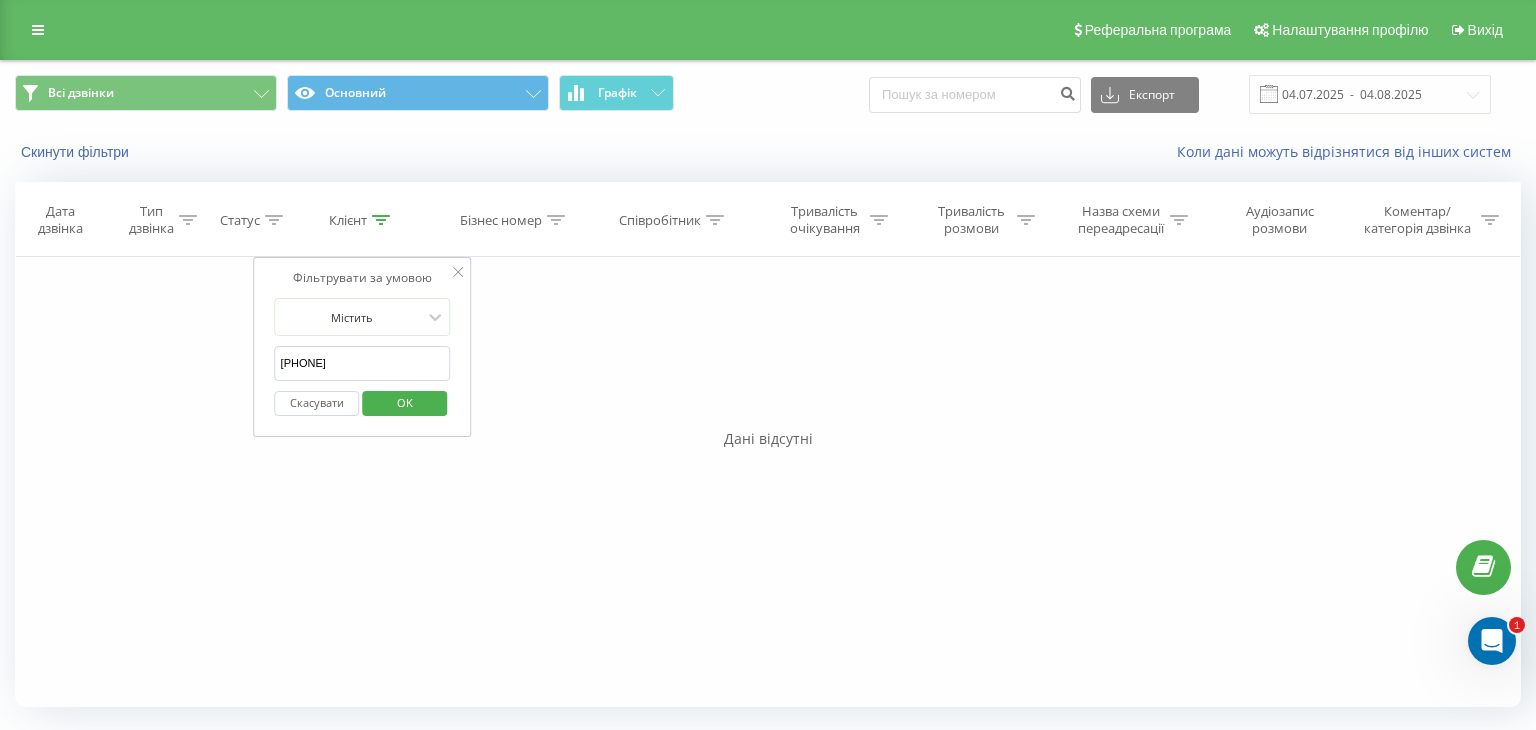 click on "[PHONE]" at bounding box center (363, 363) 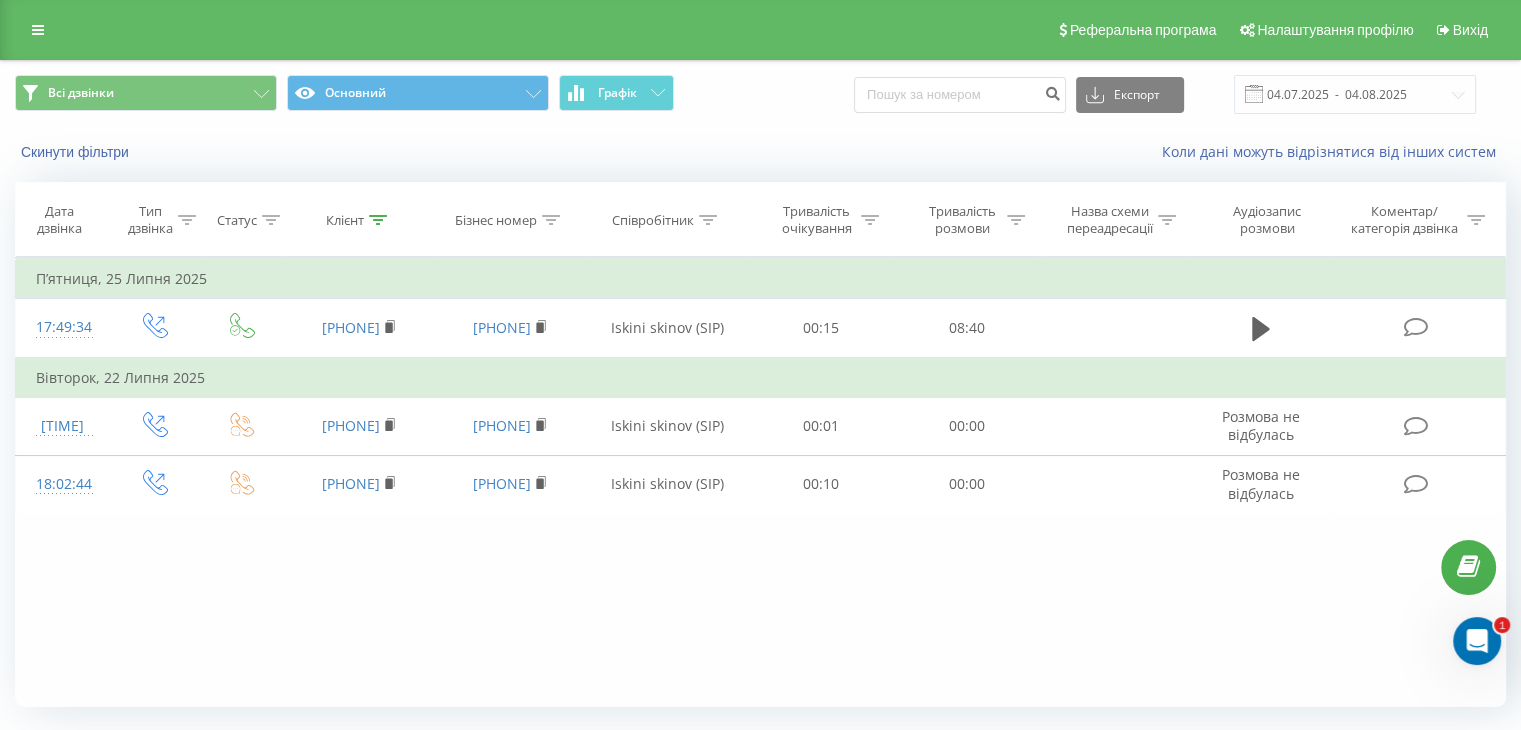 click 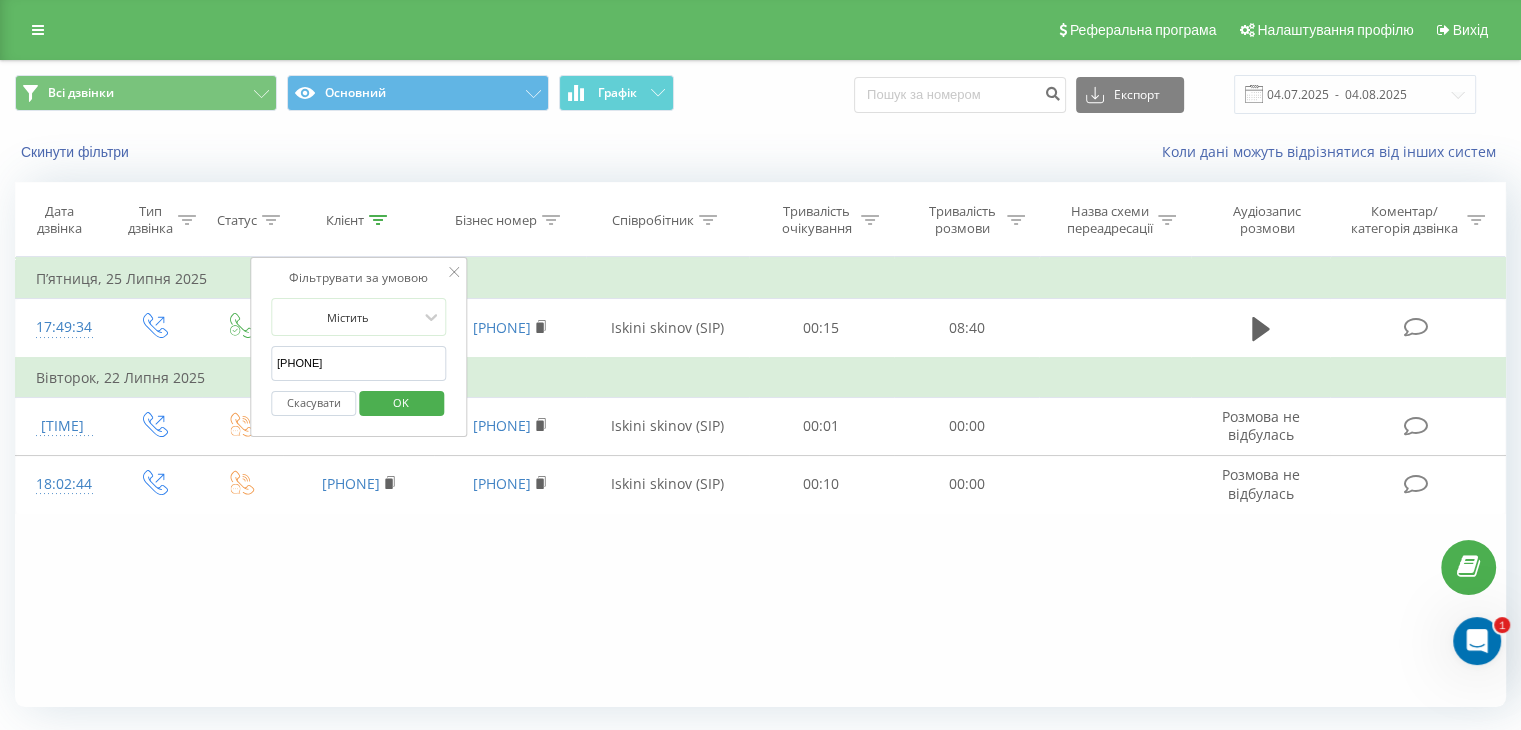click on "[PHONE]" at bounding box center [359, 363] 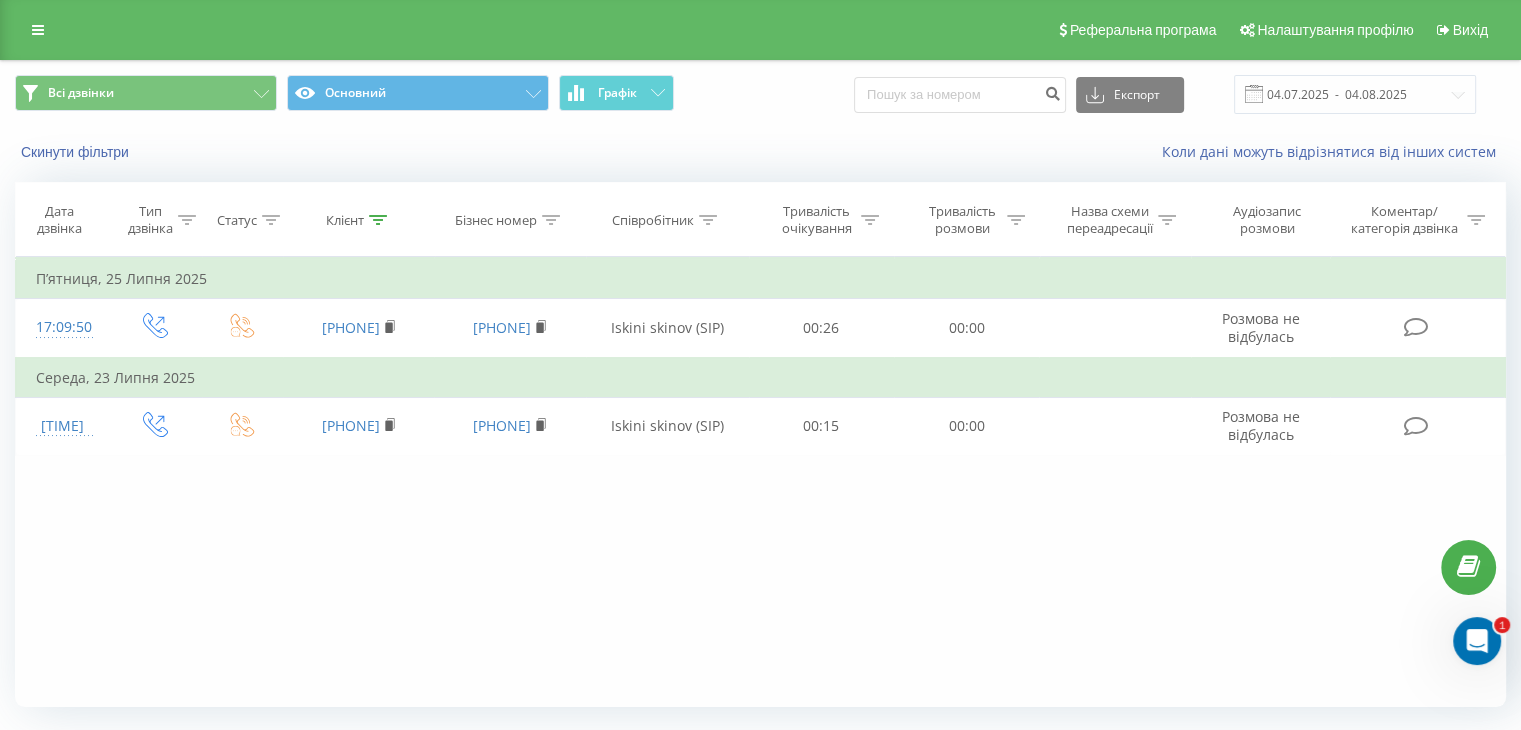 click 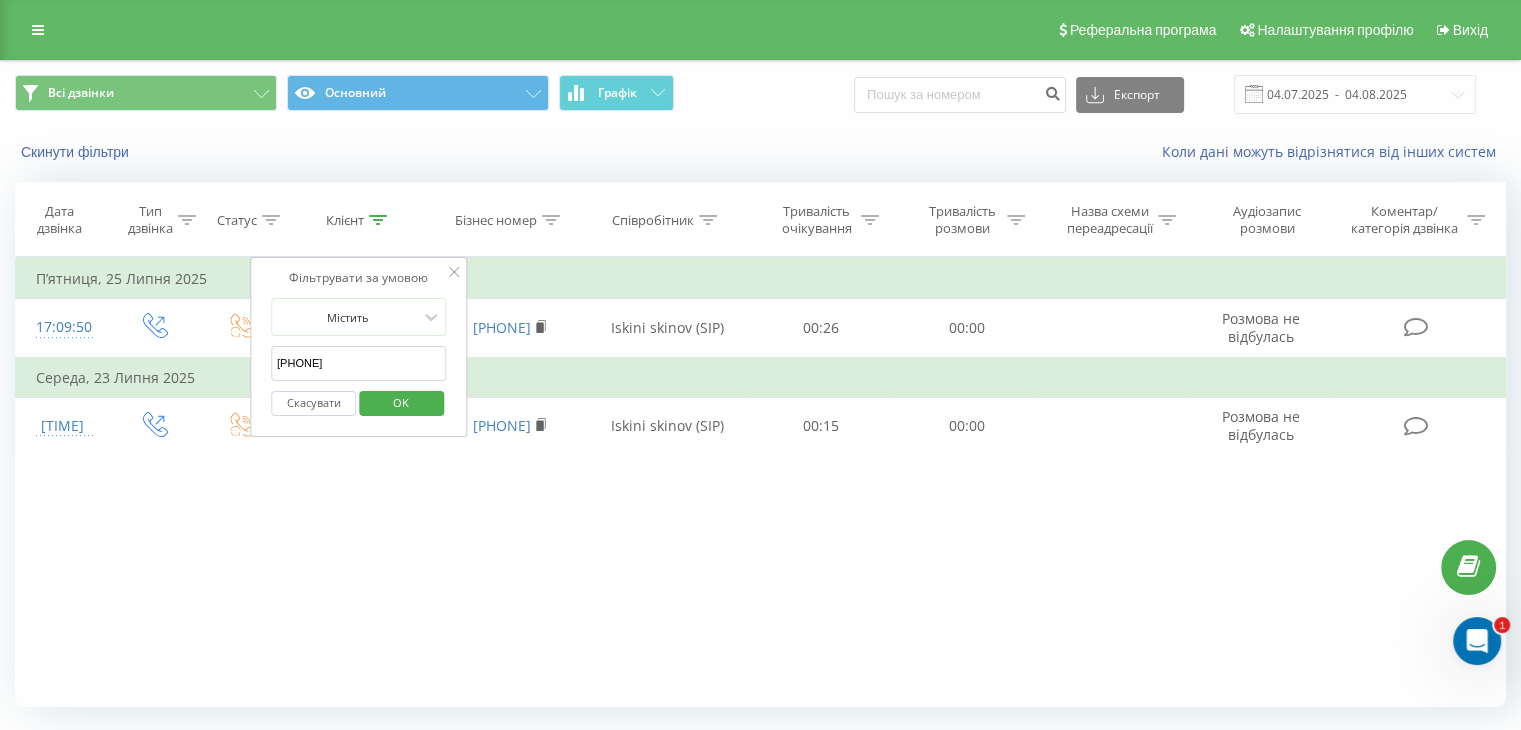 click on "[PHONE]" at bounding box center (359, 363) 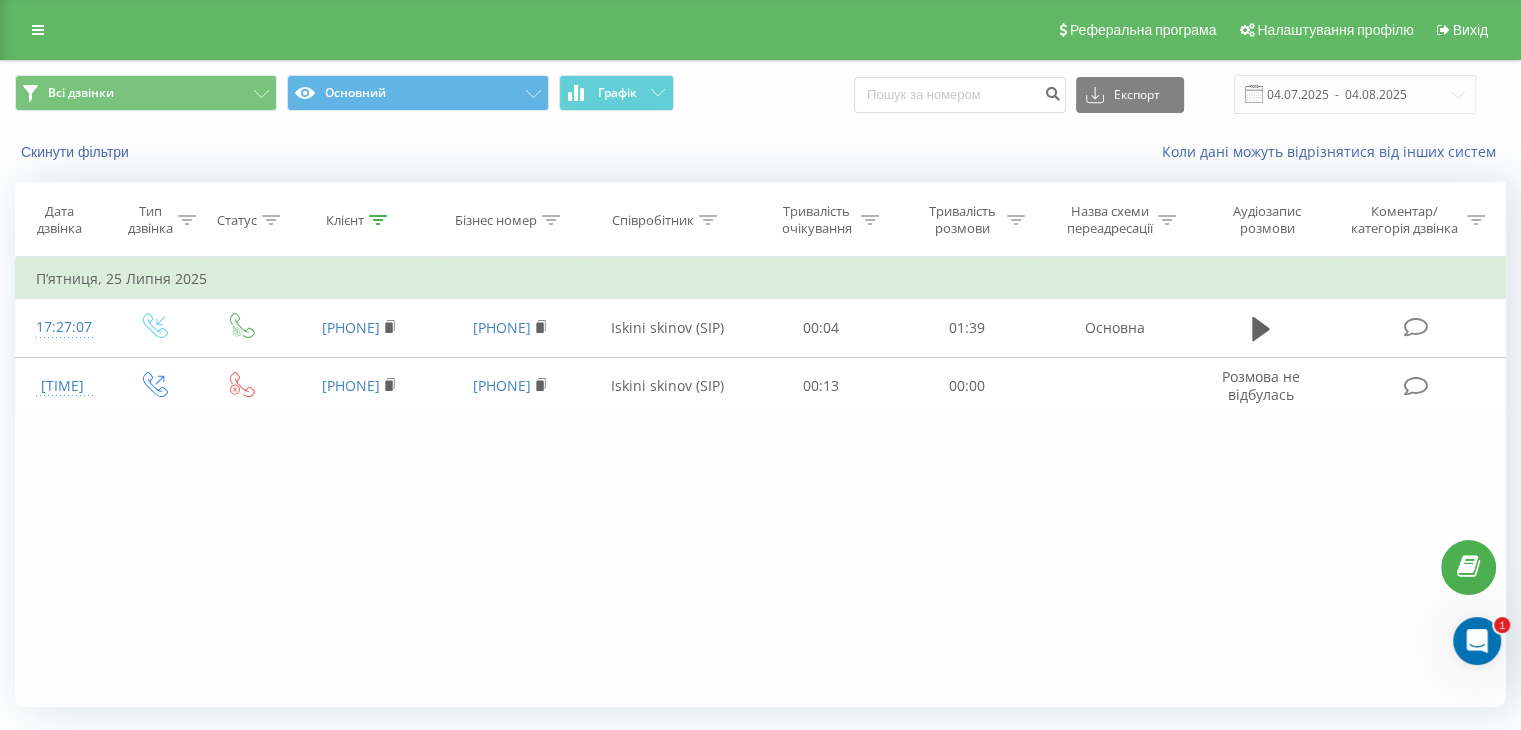click at bounding box center (378, 220) 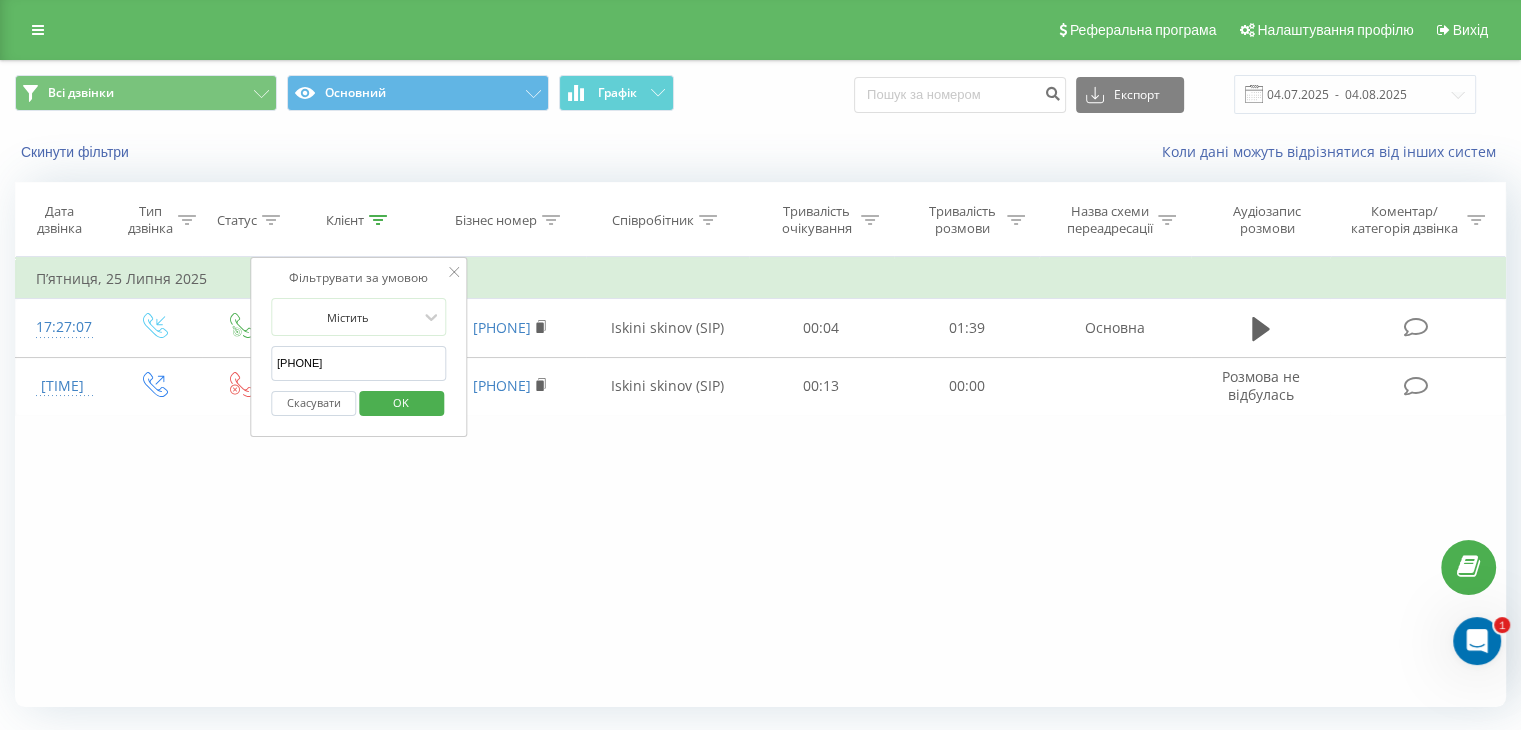 click on "[PHONE]" at bounding box center (359, 363) 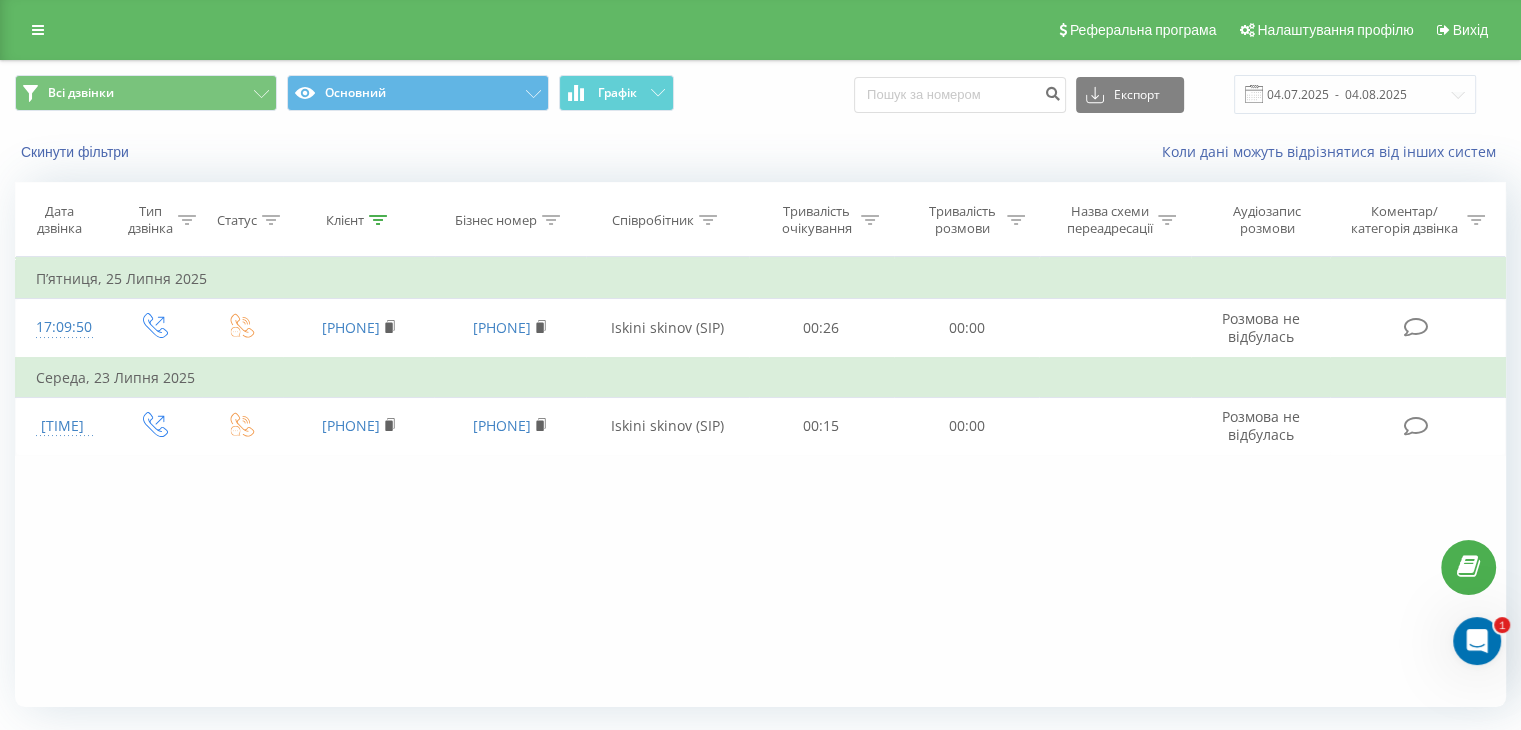 click 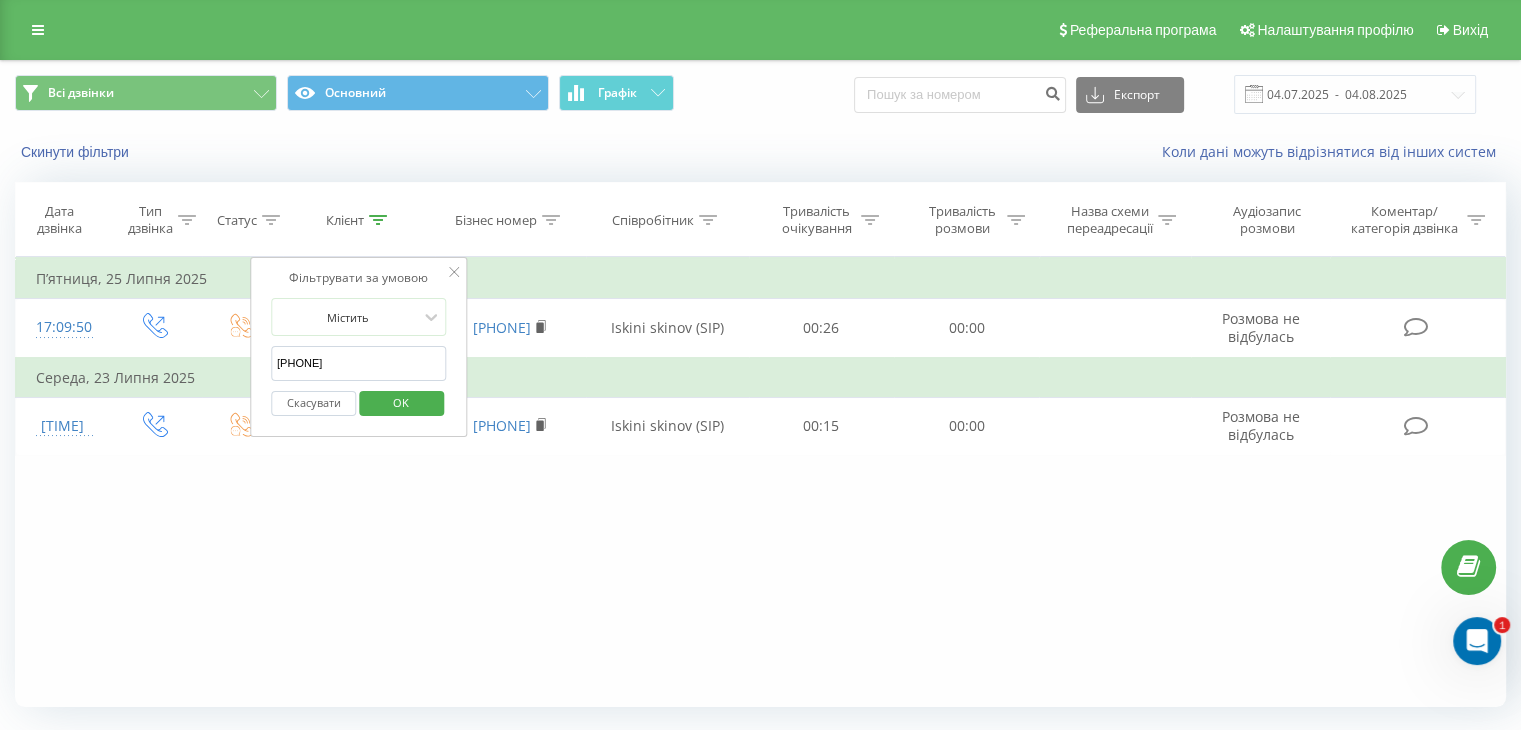 click on "[PHONE]" at bounding box center (359, 363) 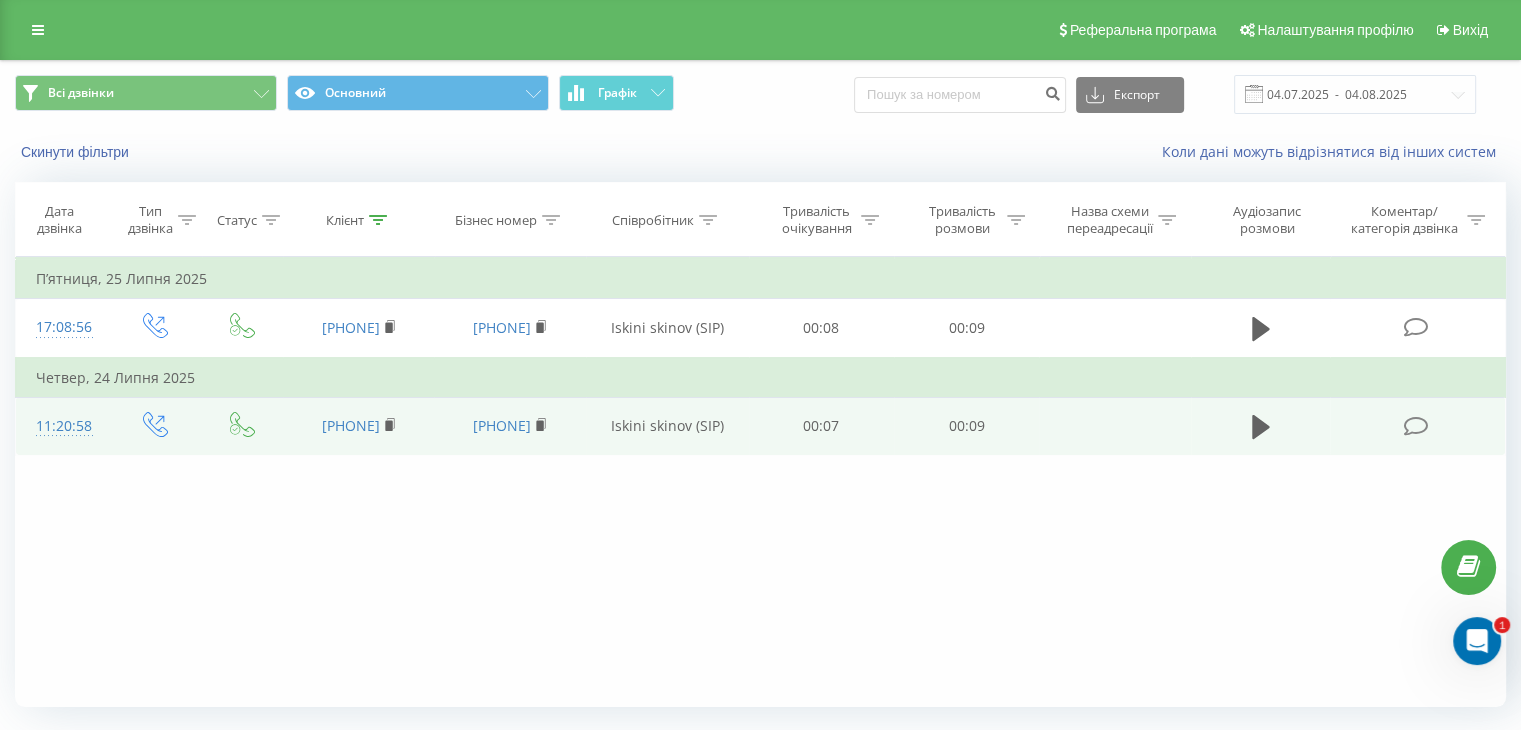 click at bounding box center [1261, 426] 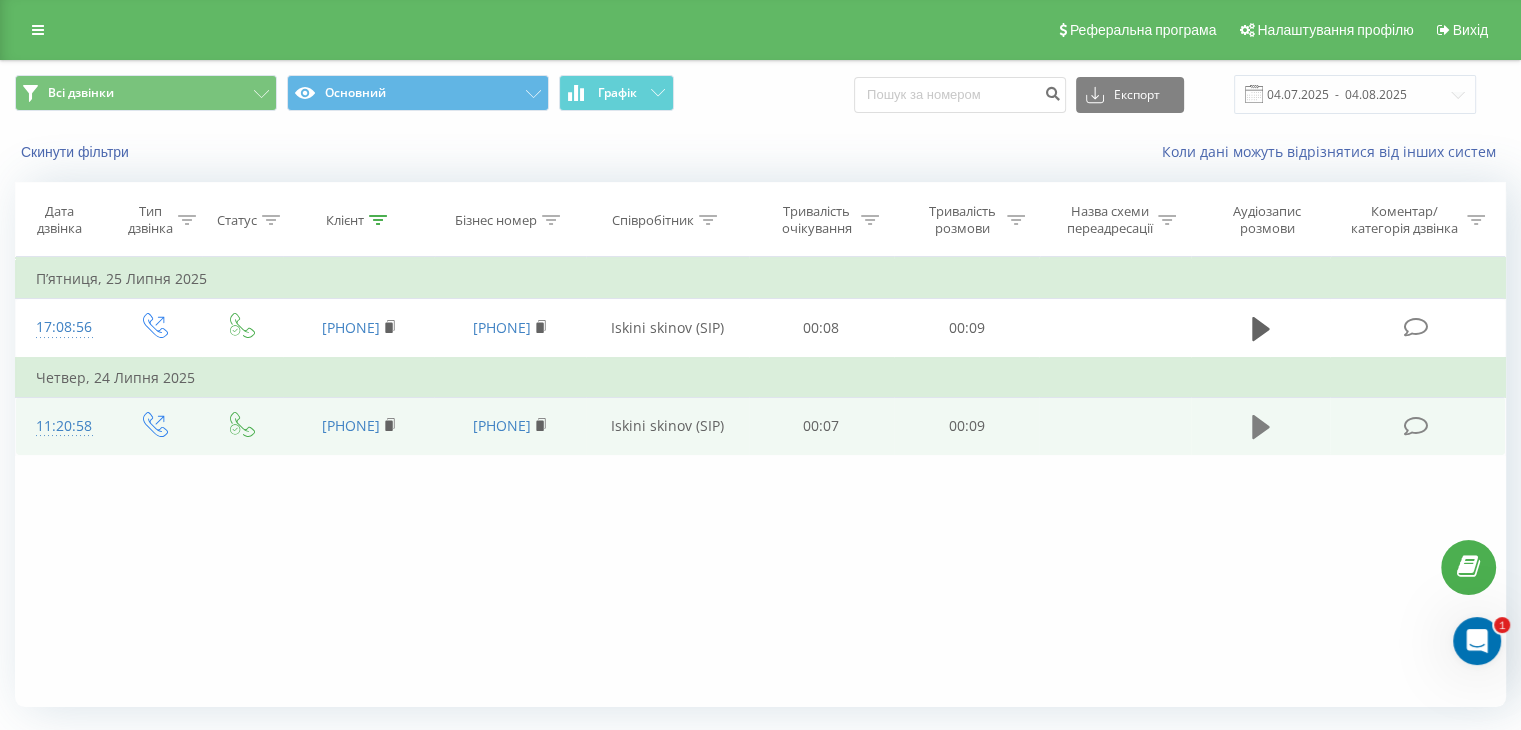 click 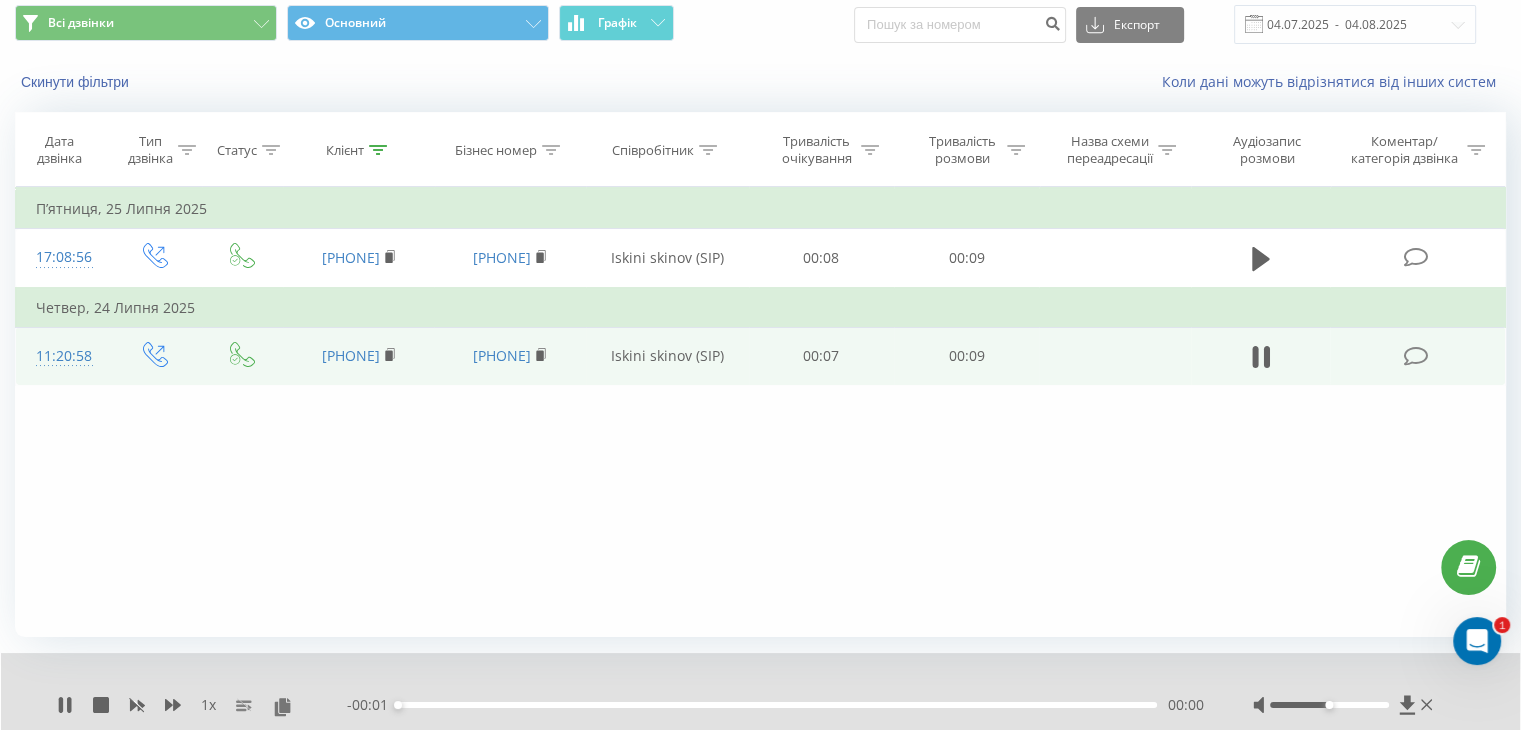scroll, scrollTop: 100, scrollLeft: 0, axis: vertical 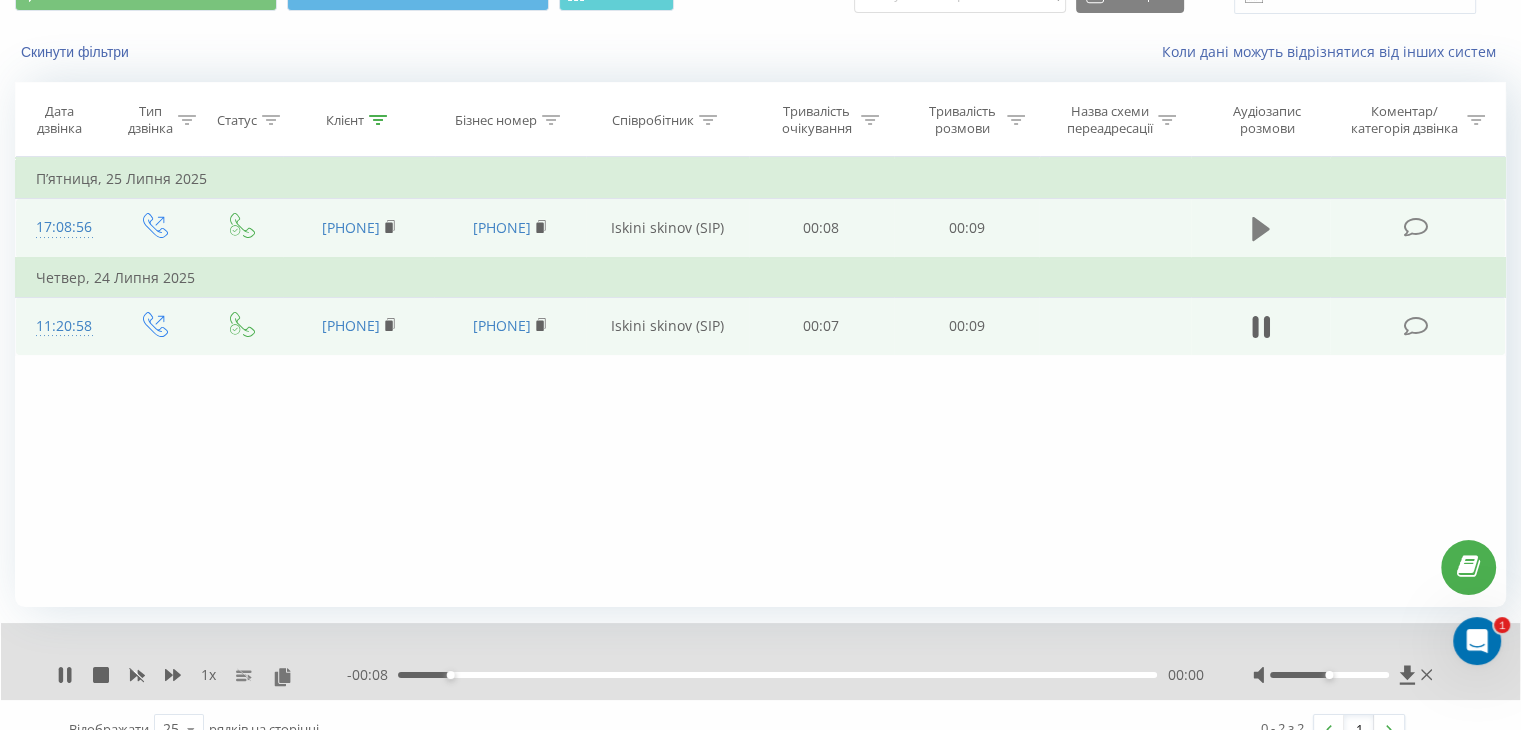 click 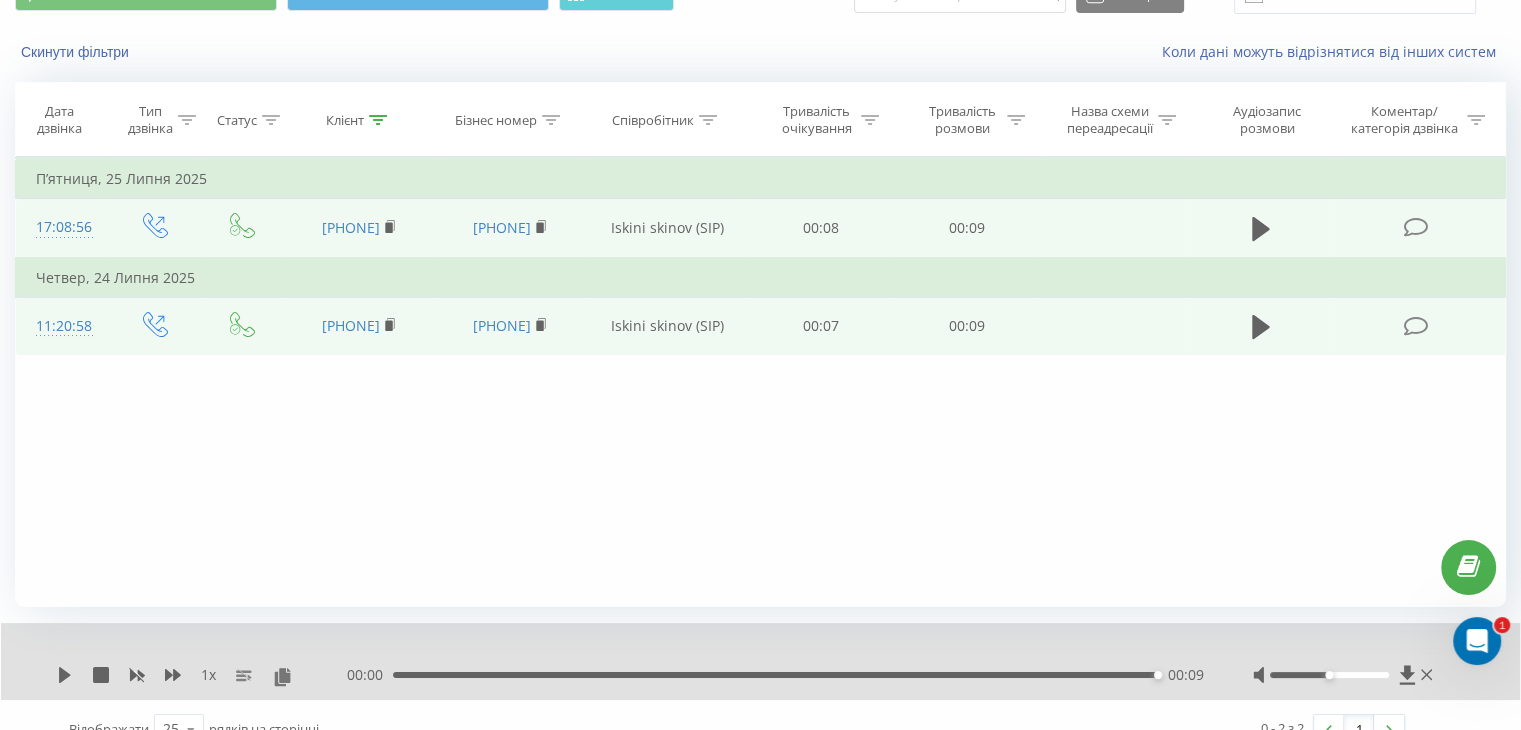 click 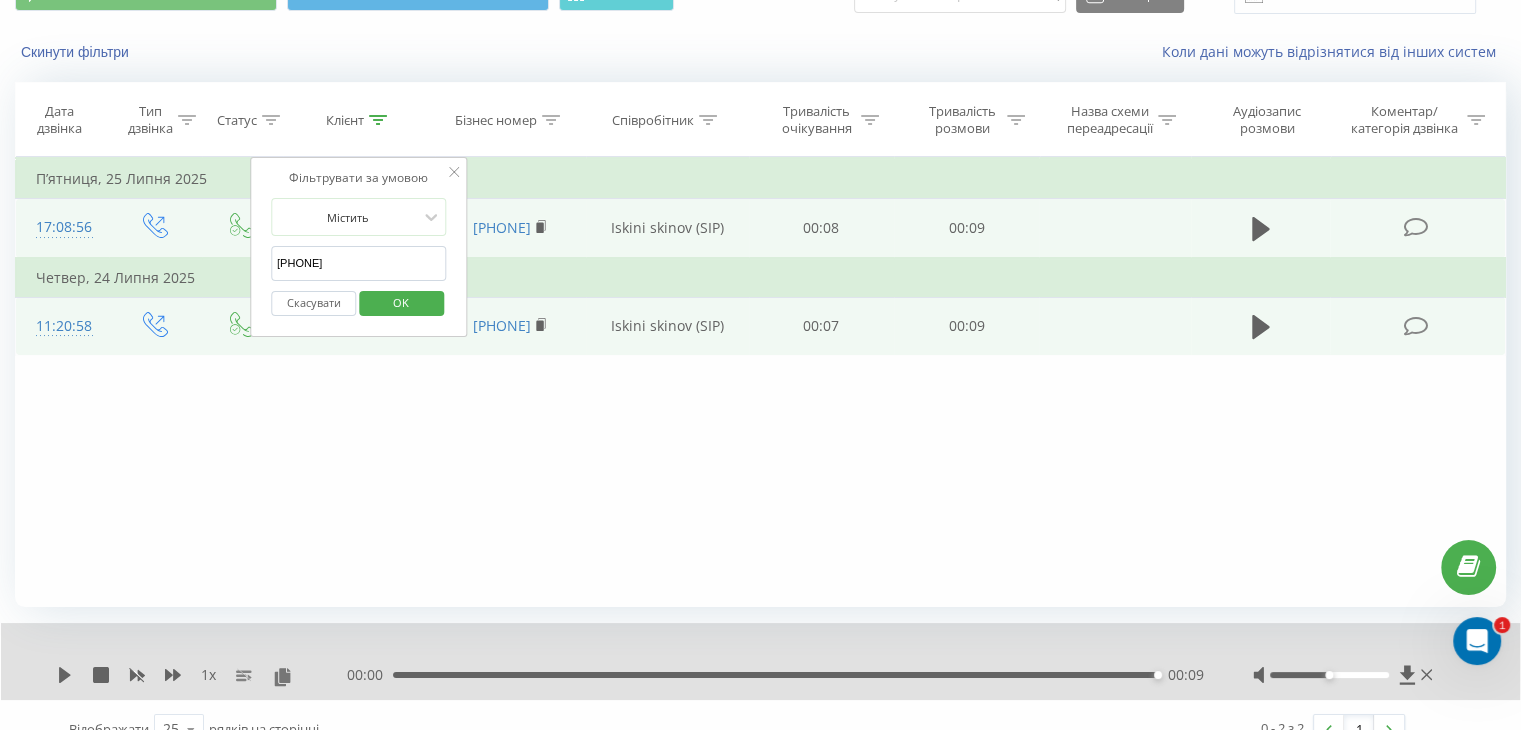 click on "[PHONE]" at bounding box center (359, 263) 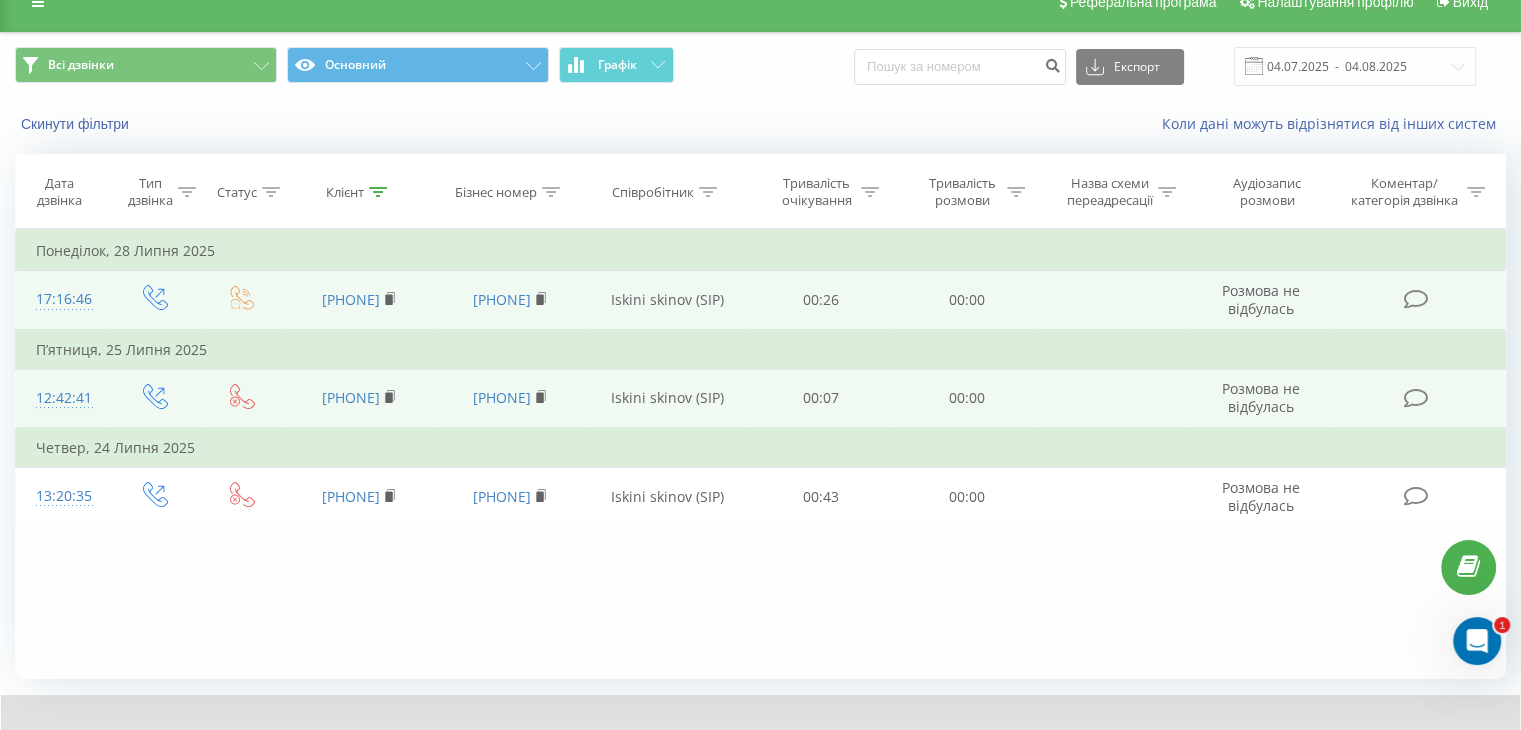 scroll, scrollTop: 0, scrollLeft: 0, axis: both 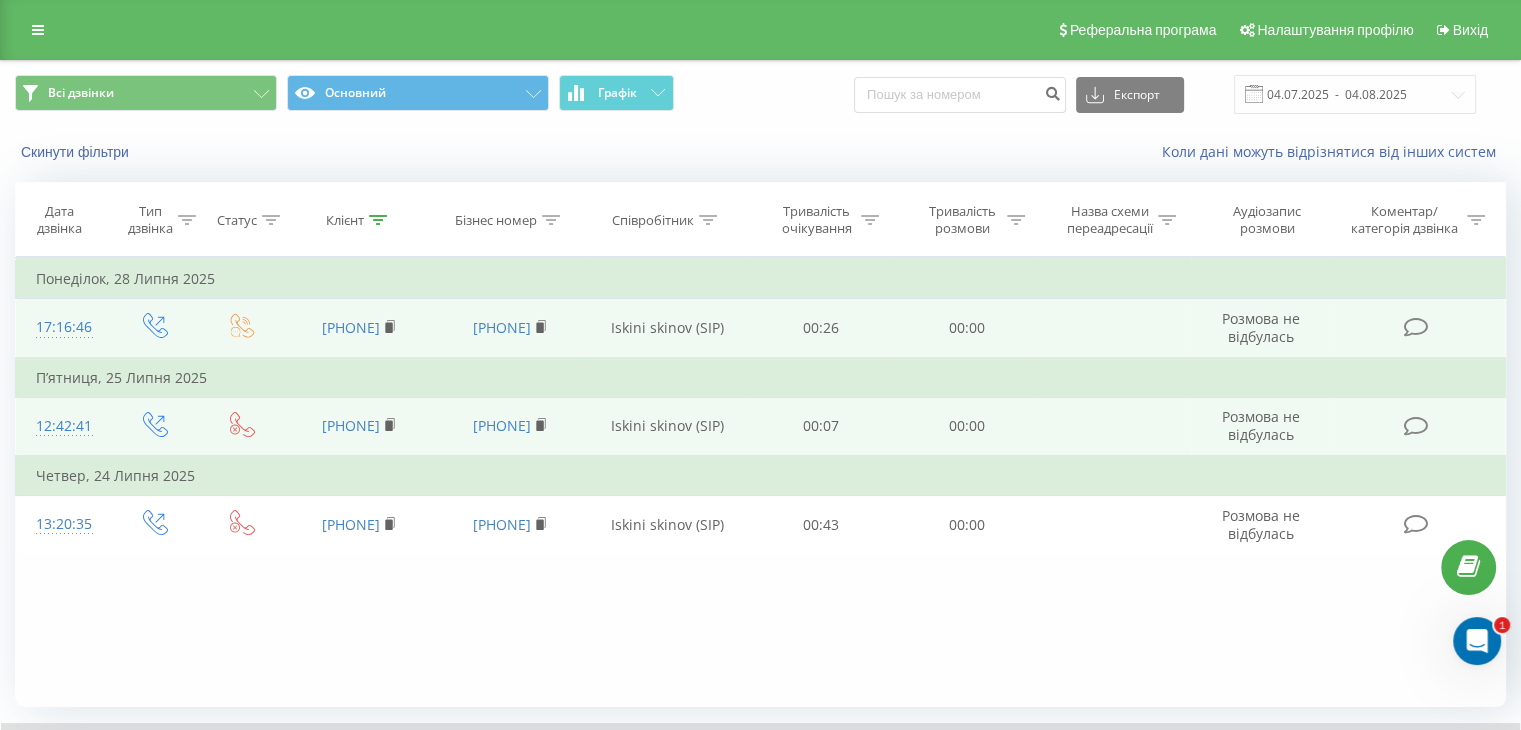 click 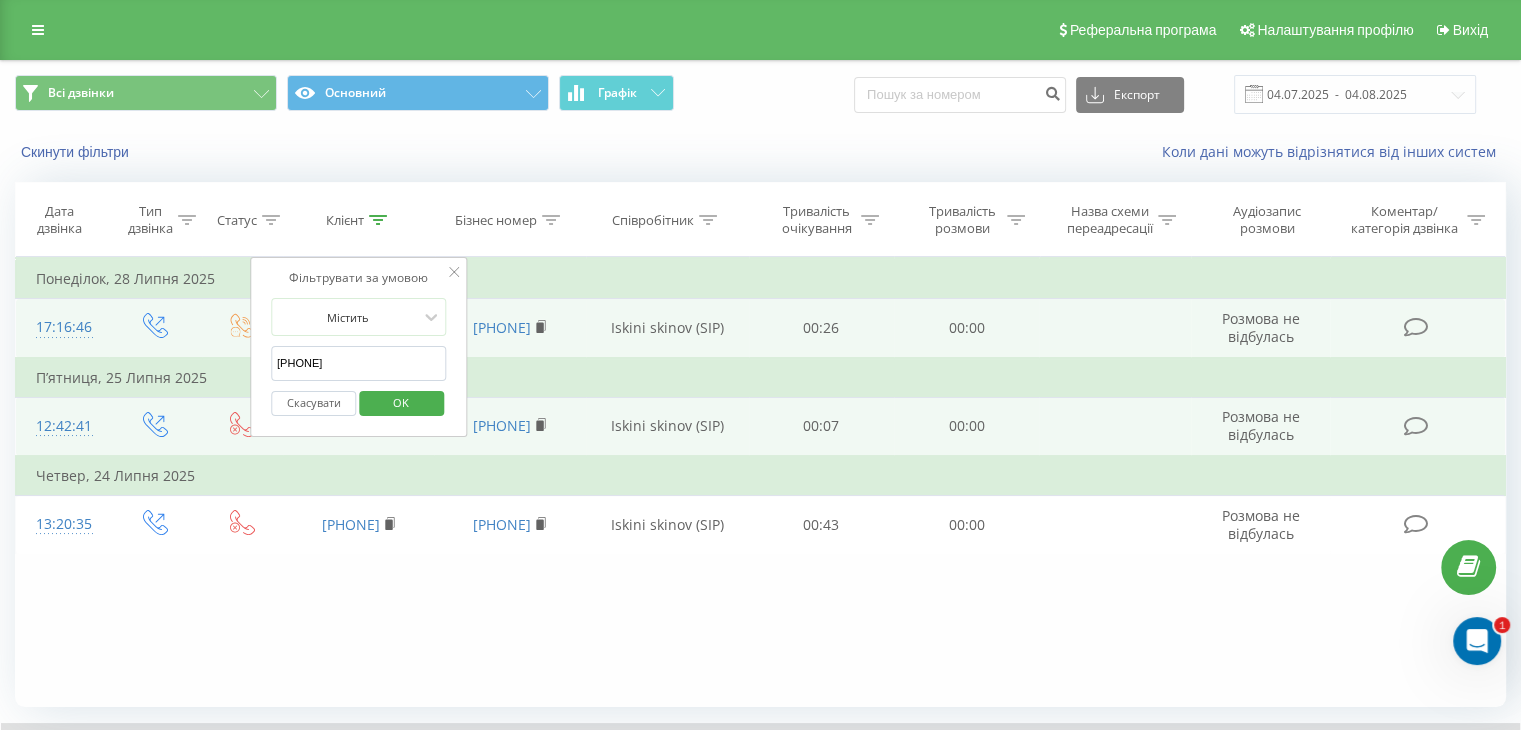 click on "[PHONE]" at bounding box center [359, 363] 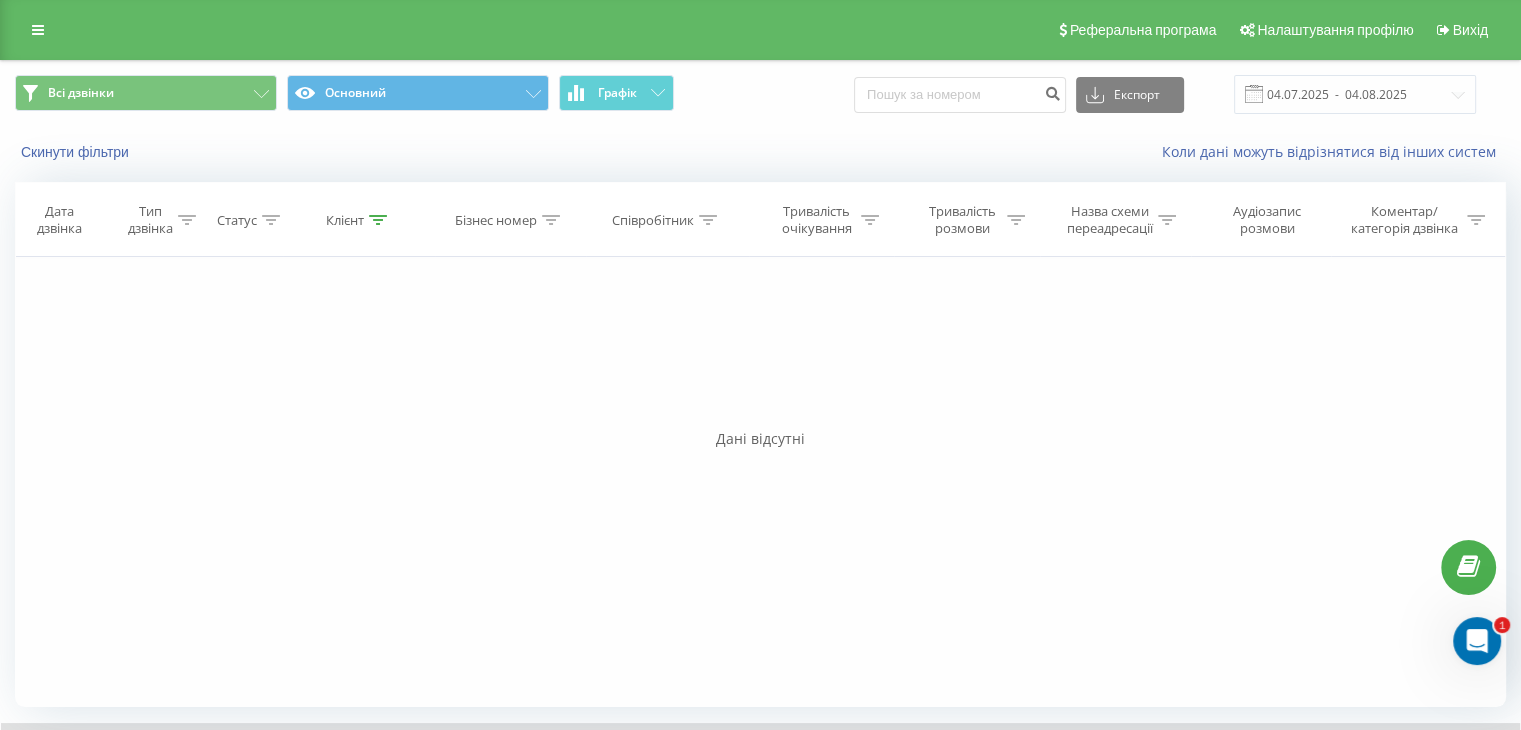 click on "Клієнт" at bounding box center [358, 220] 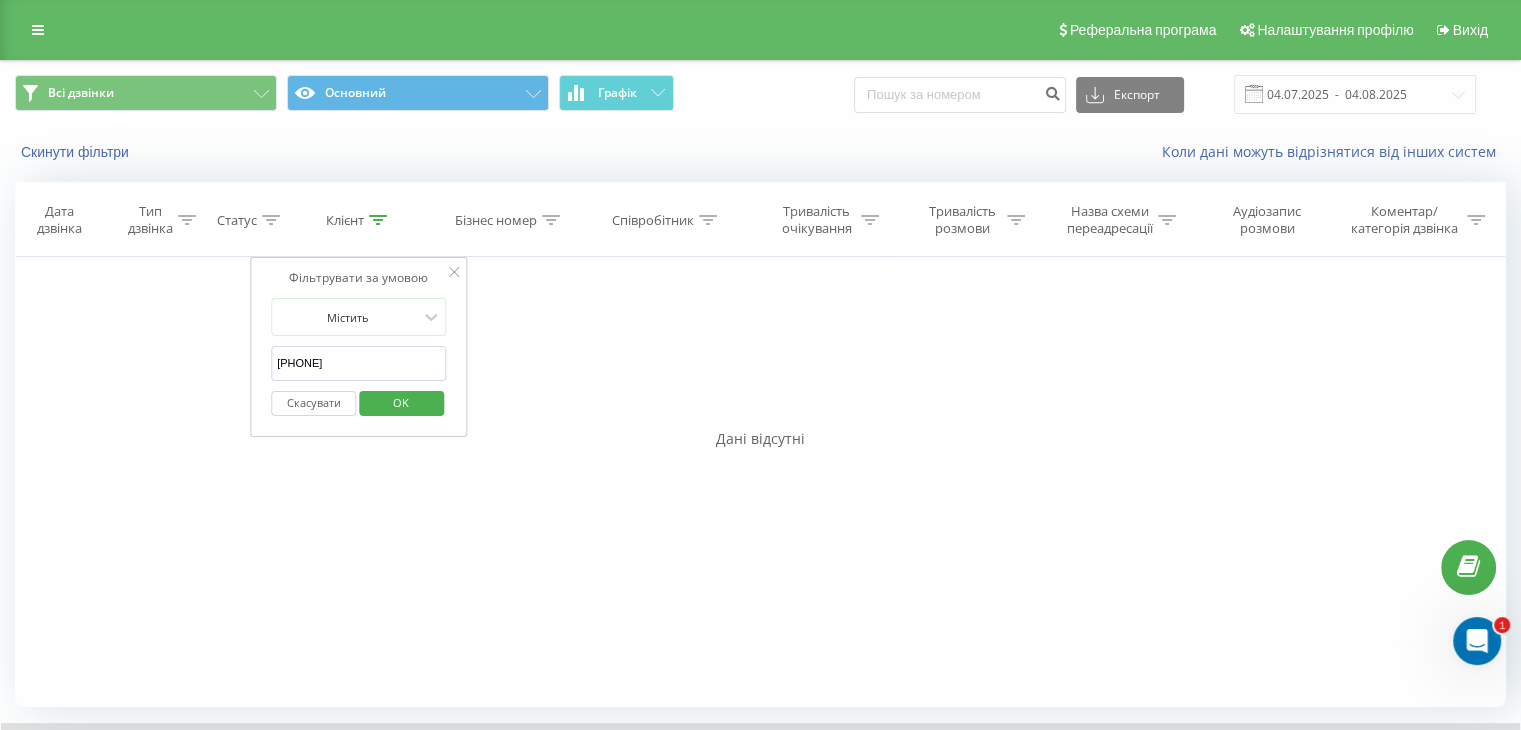 click on "[PHONE]" at bounding box center [359, 363] 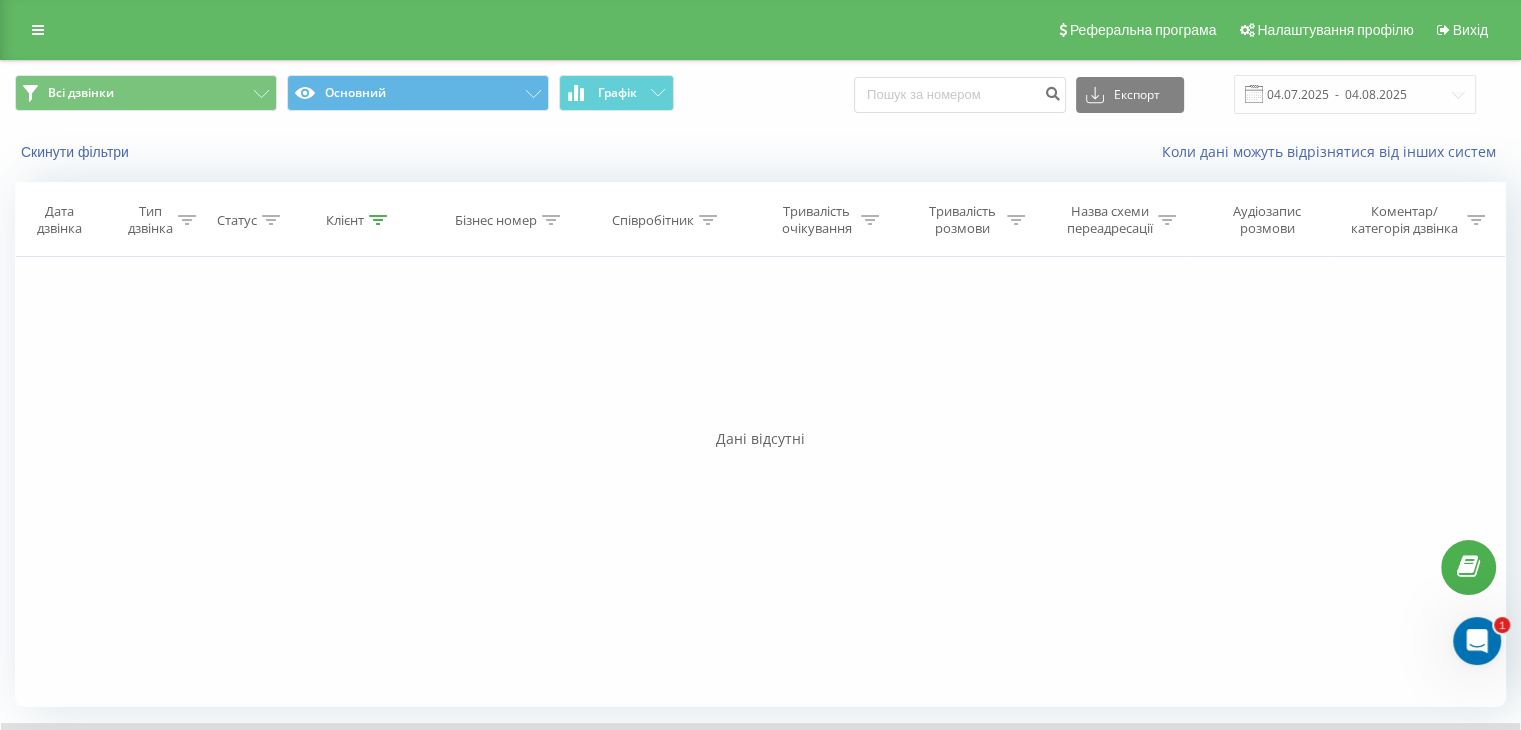 click 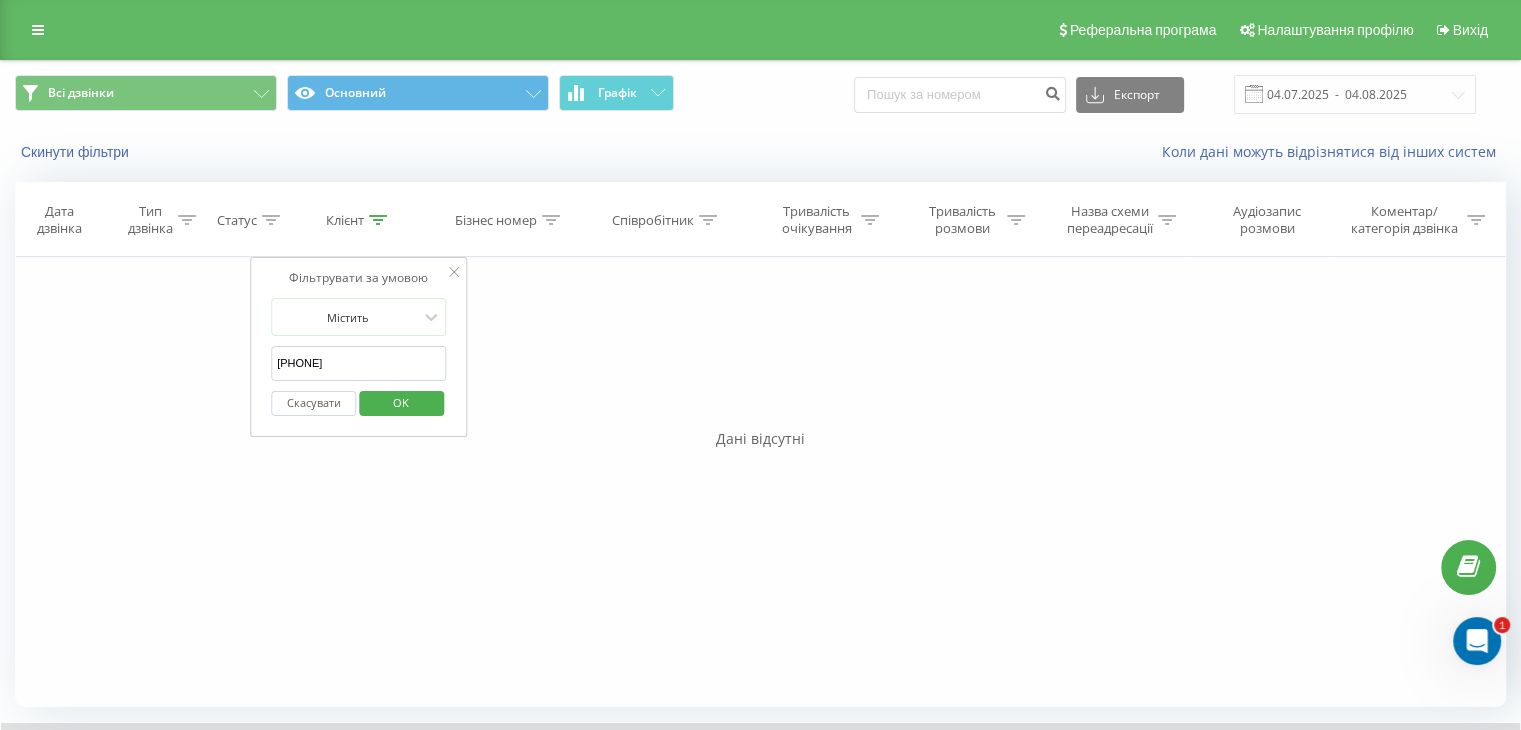 click on "[PHONE]" at bounding box center [359, 363] 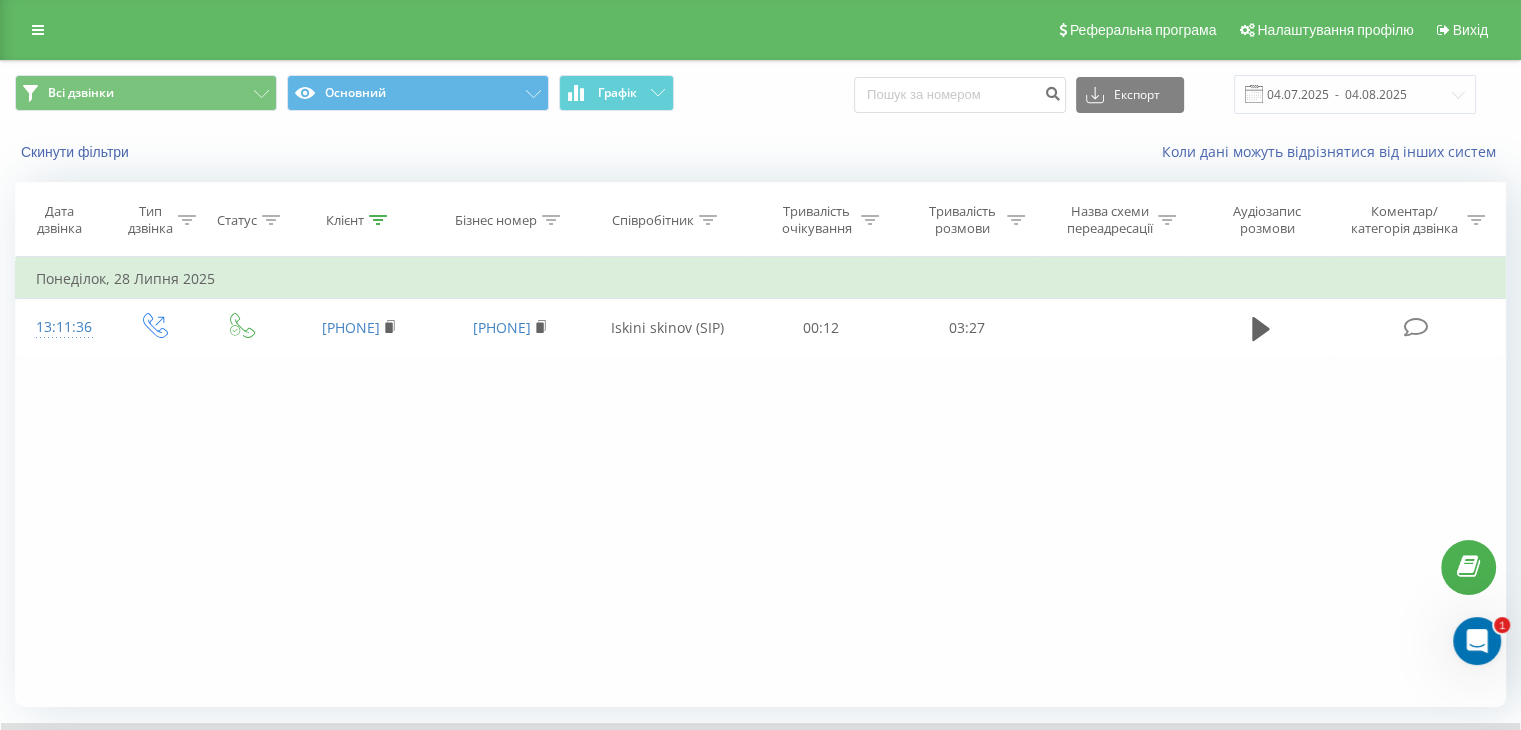 click 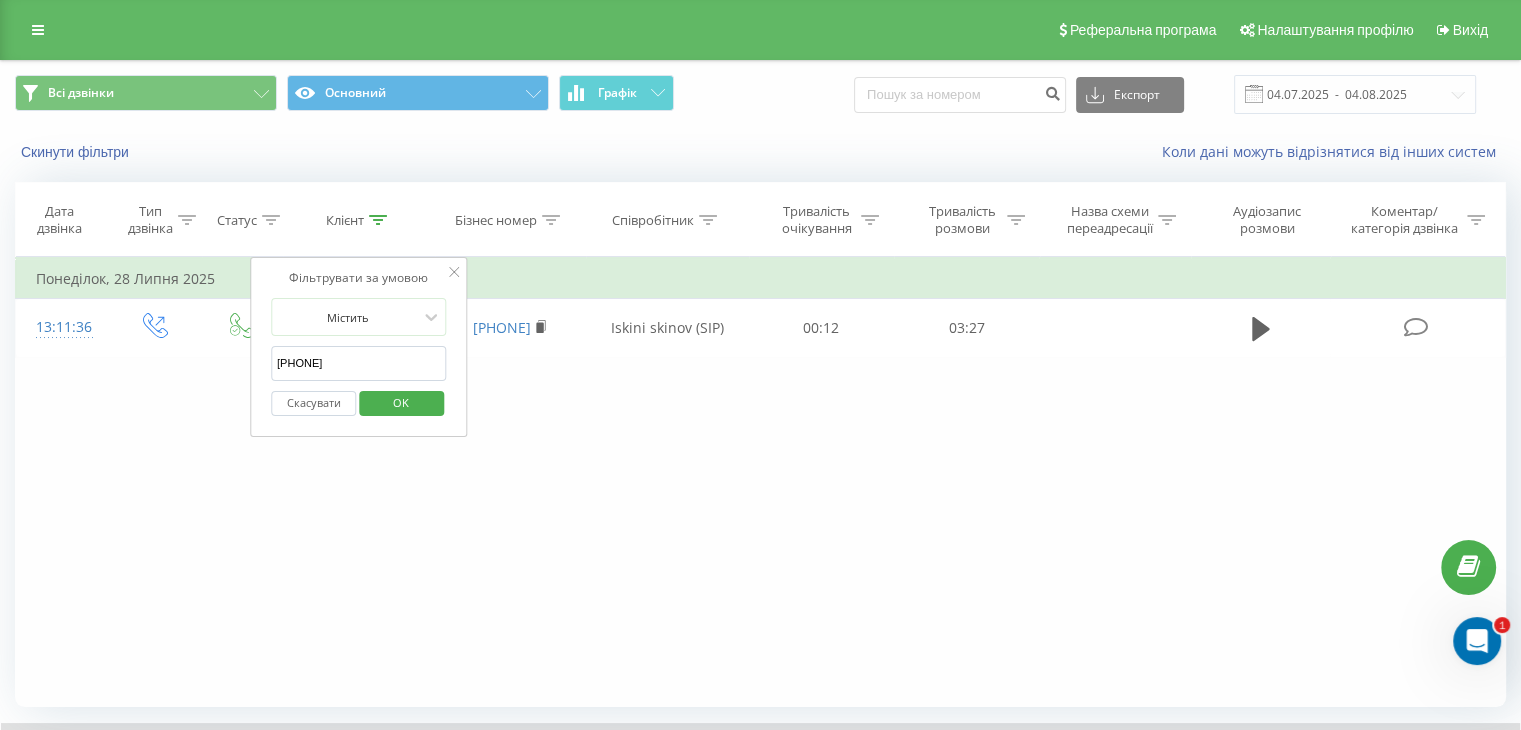 click on "Містить [PHONE] Скасувати OK" at bounding box center [359, 362] 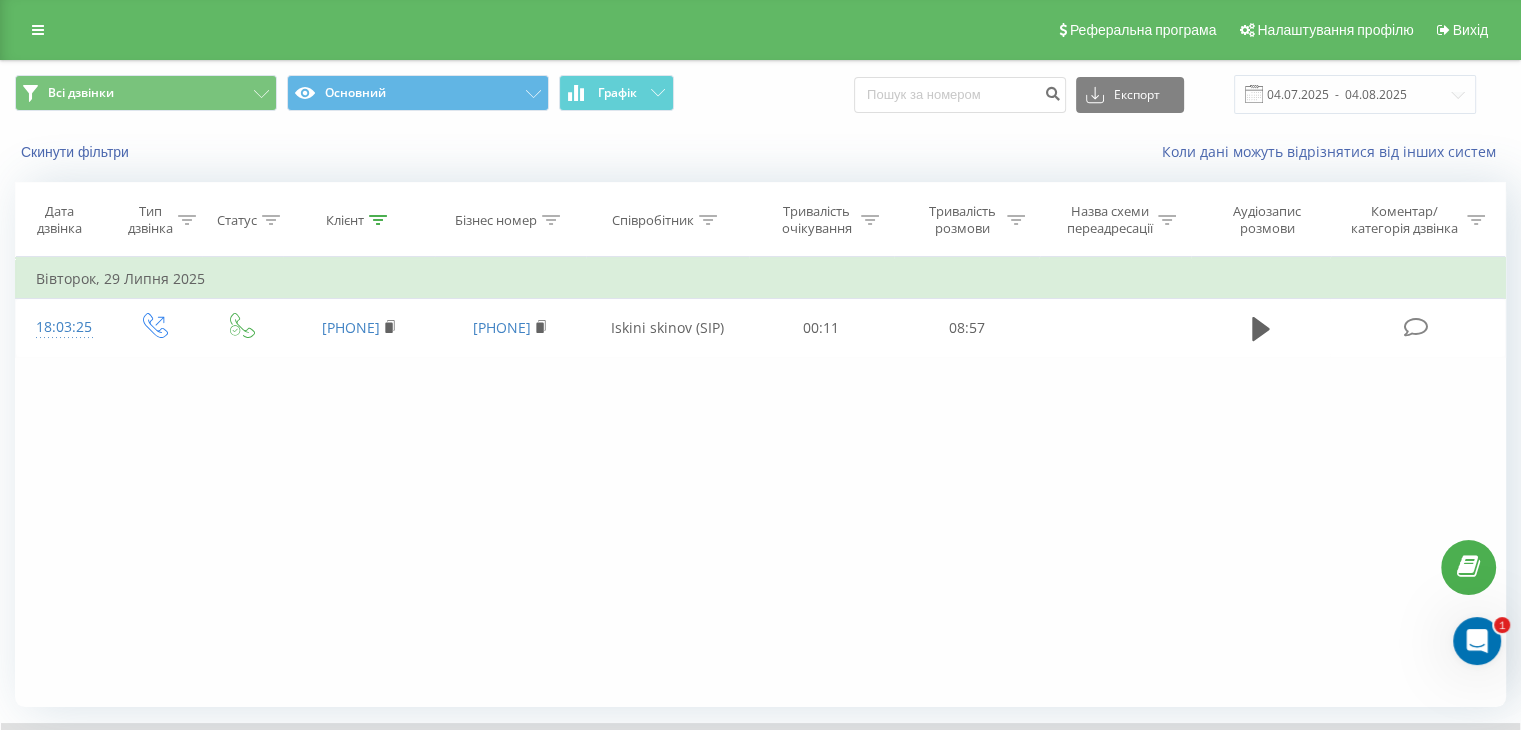 click 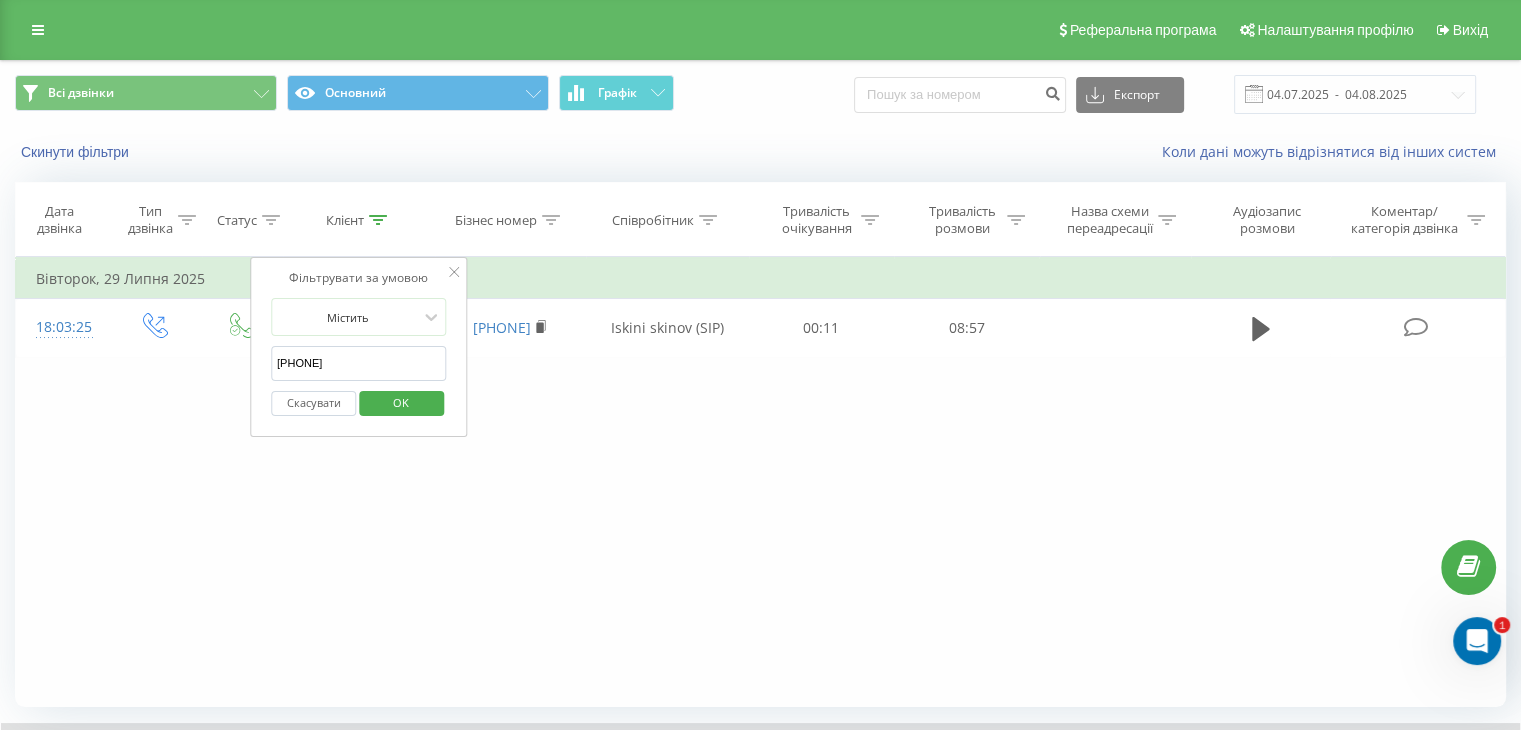 click on "[PHONE]" at bounding box center (359, 363) 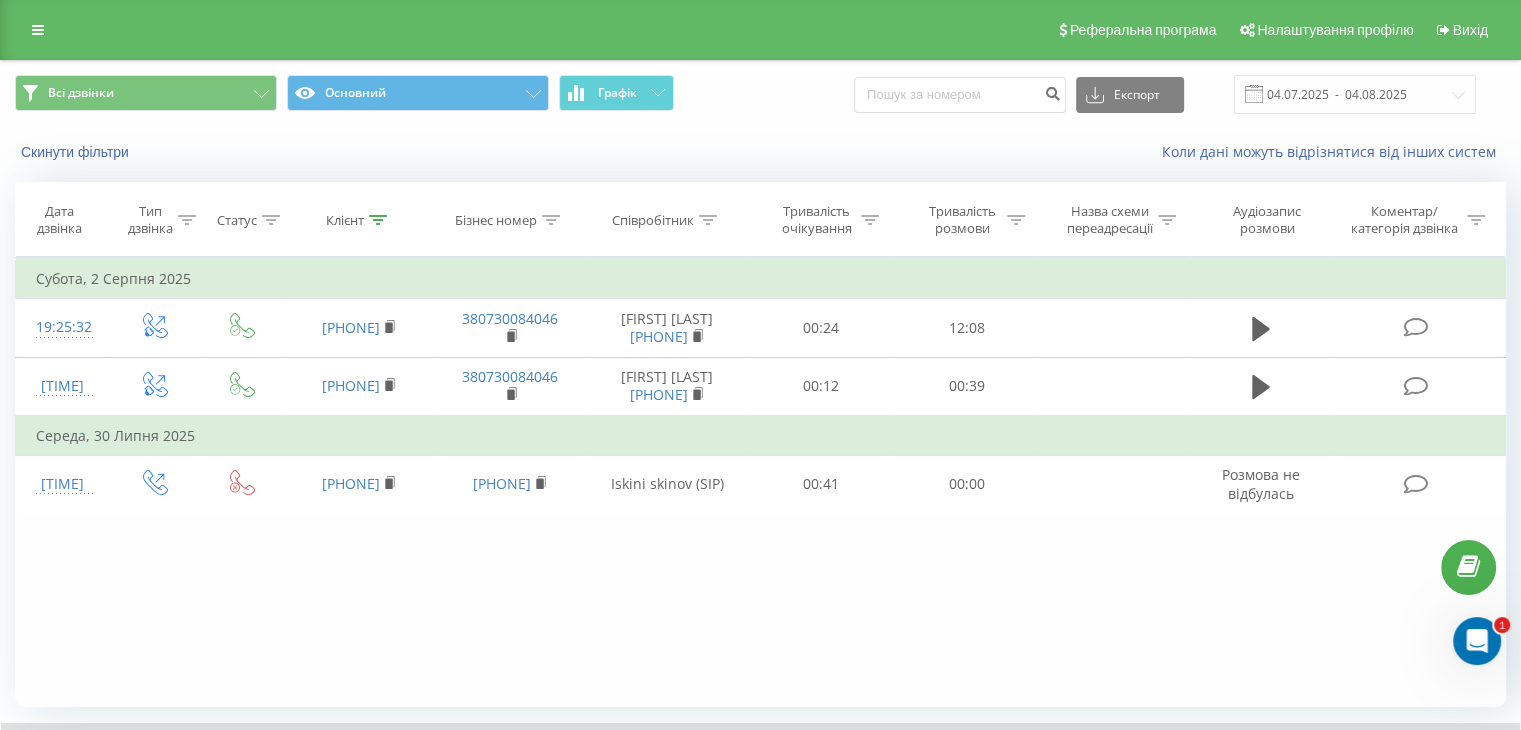 click 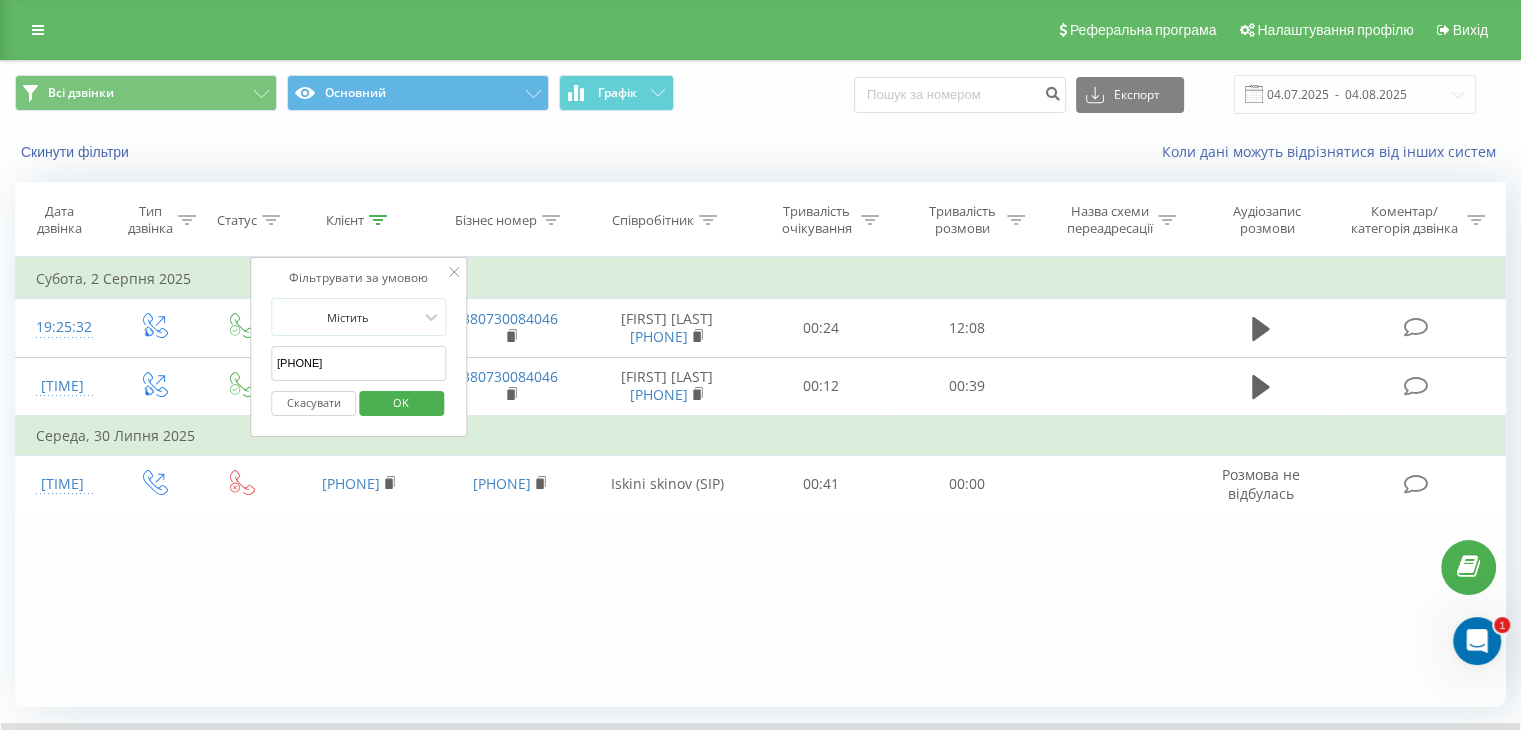 click on "[PHONE]" at bounding box center (359, 363) 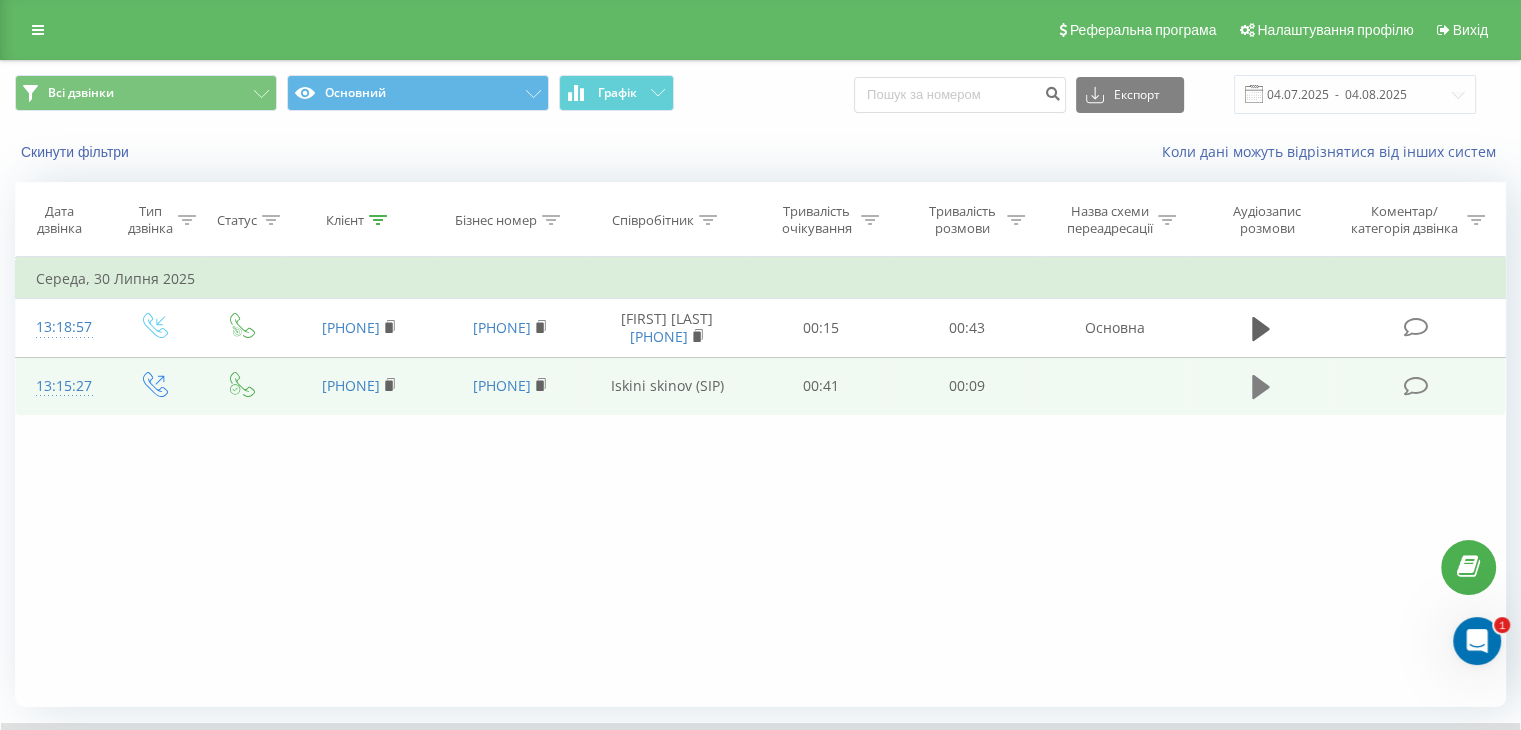 click 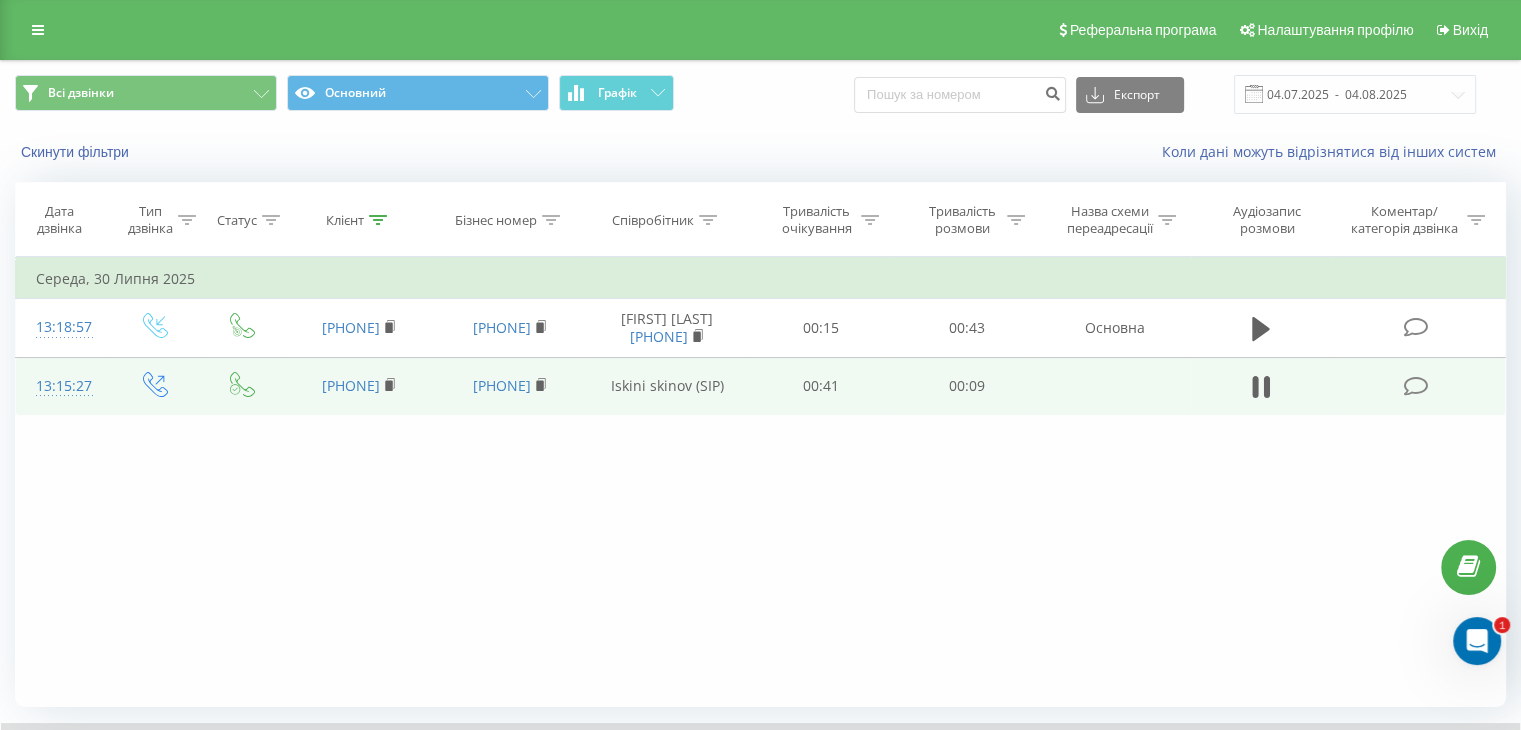 click 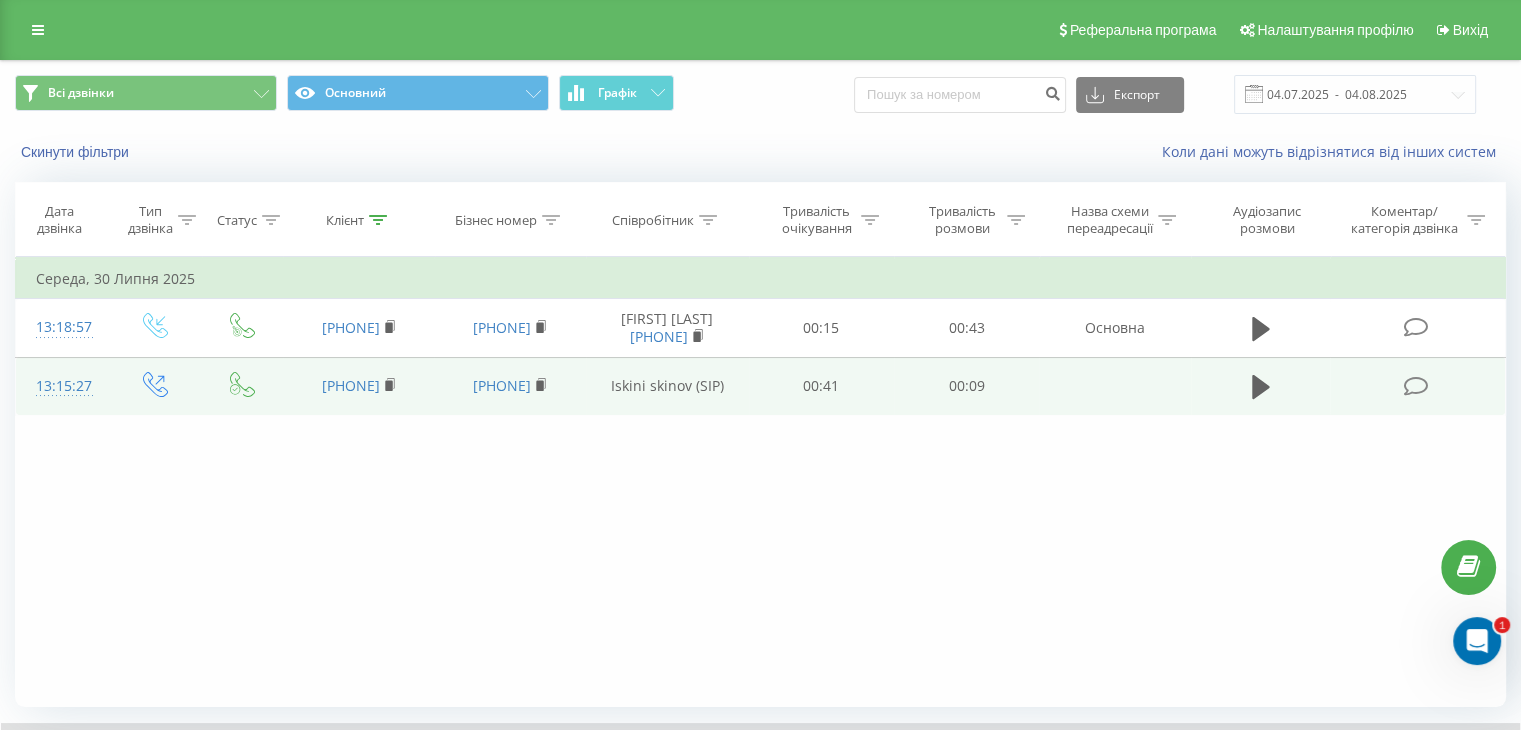 click on "Клієнт" at bounding box center (358, 220) 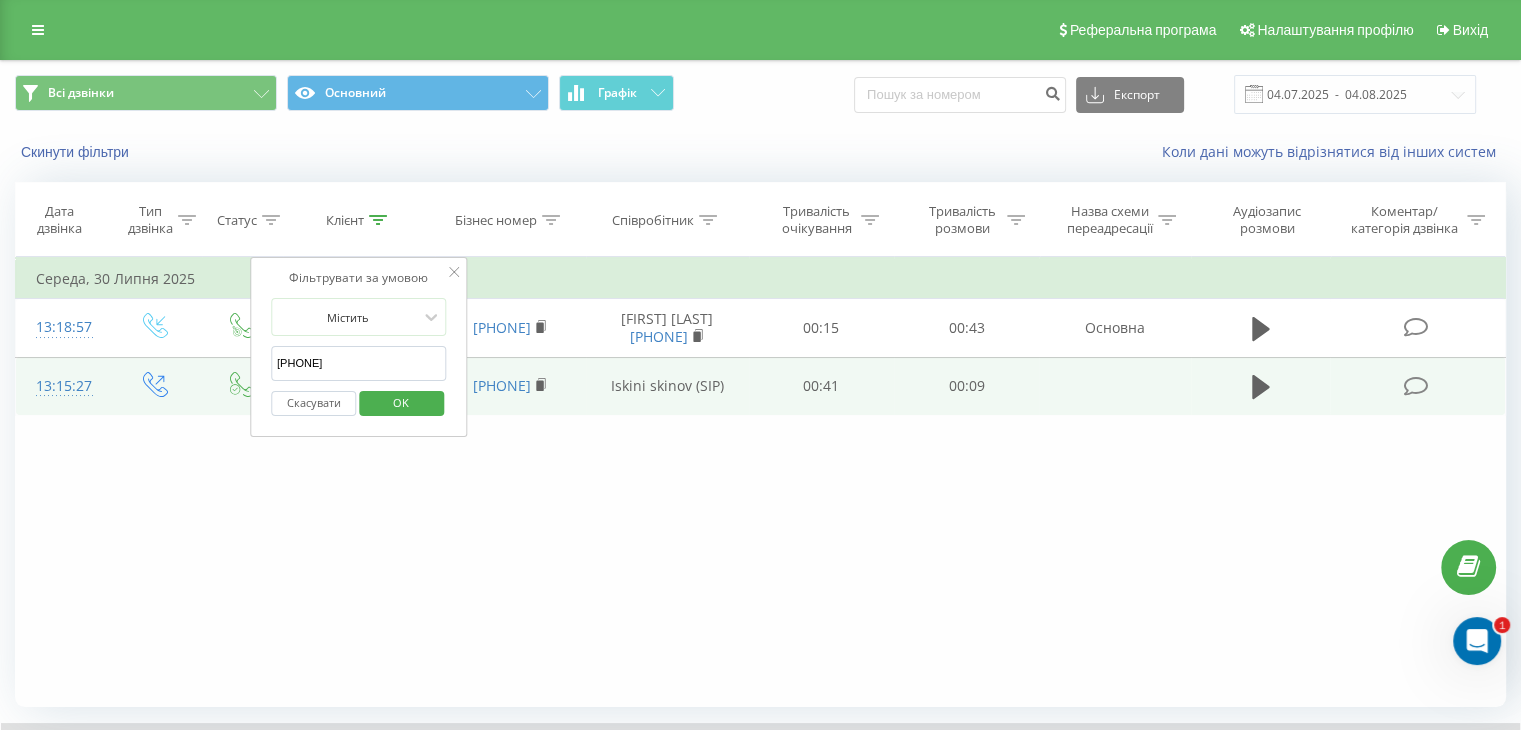 click on "[PHONE]" at bounding box center [359, 363] 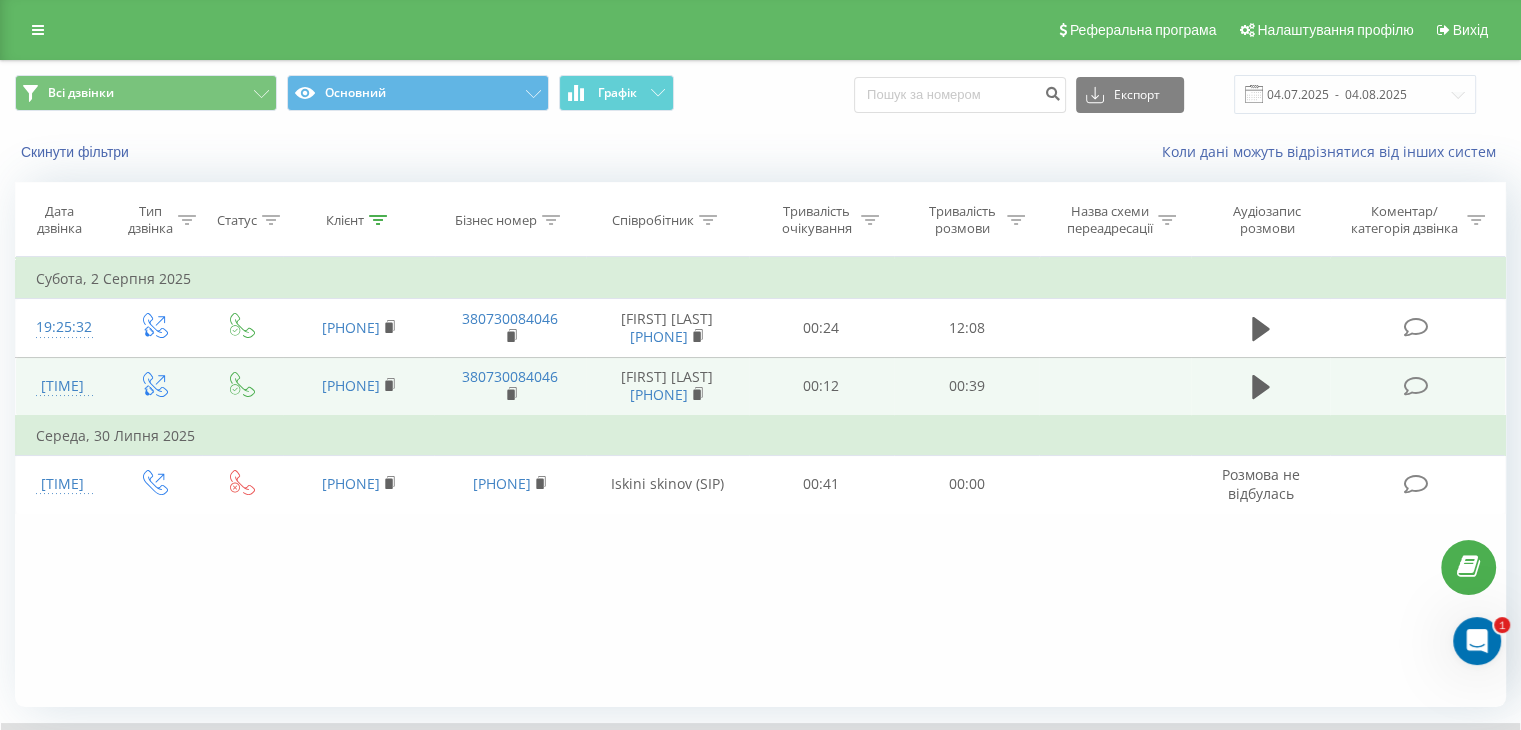 click 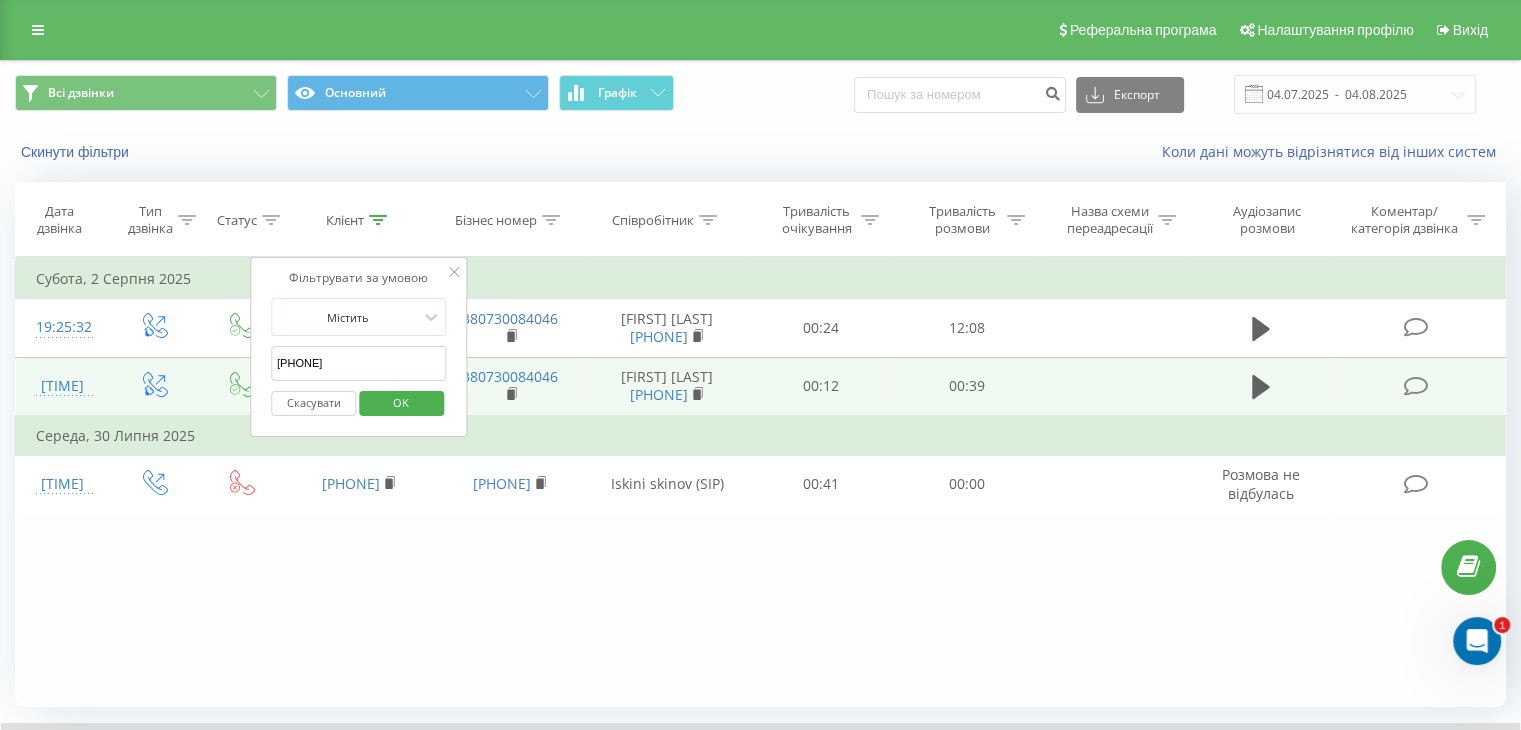 click on "[PHONE]" at bounding box center (359, 363) 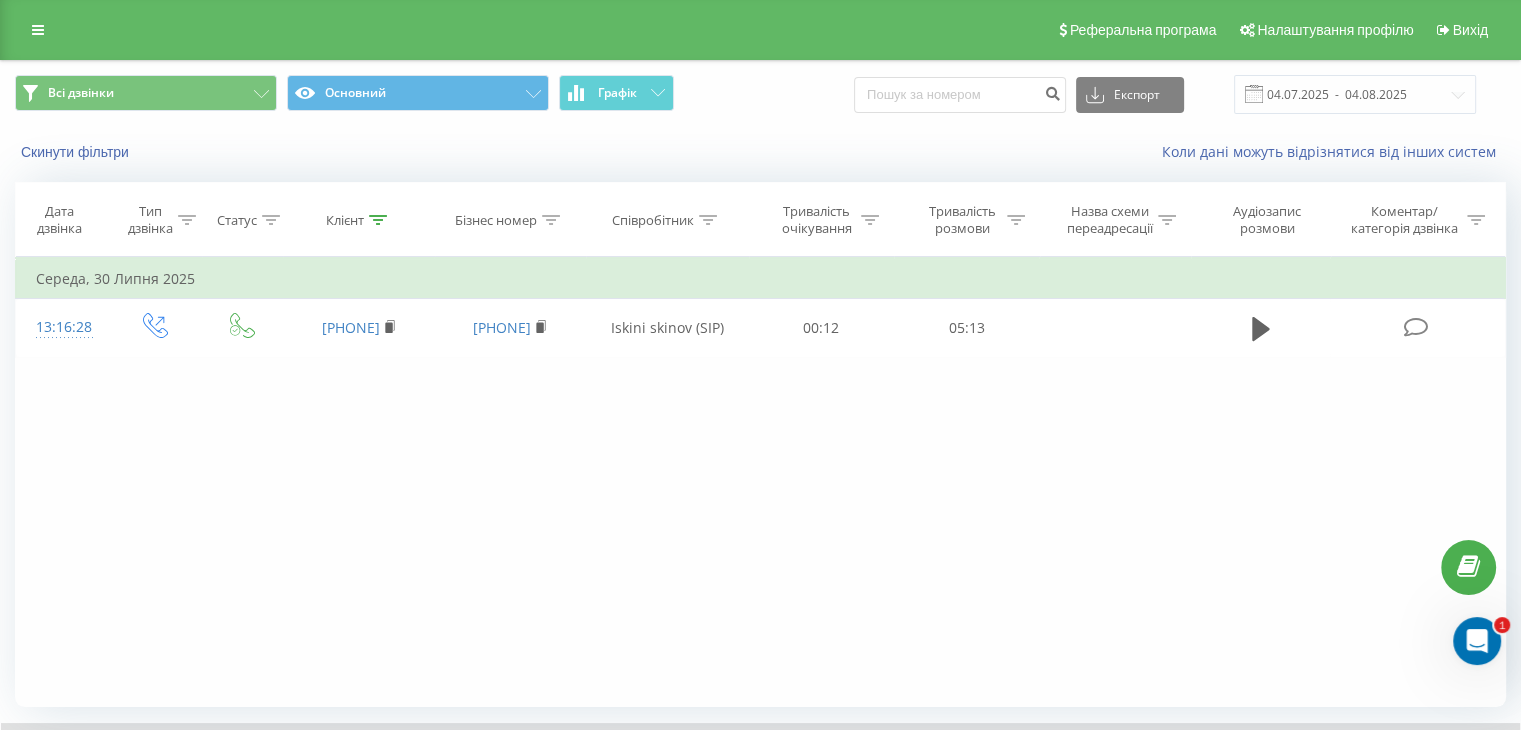 click on "Клієнт" at bounding box center [358, 220] 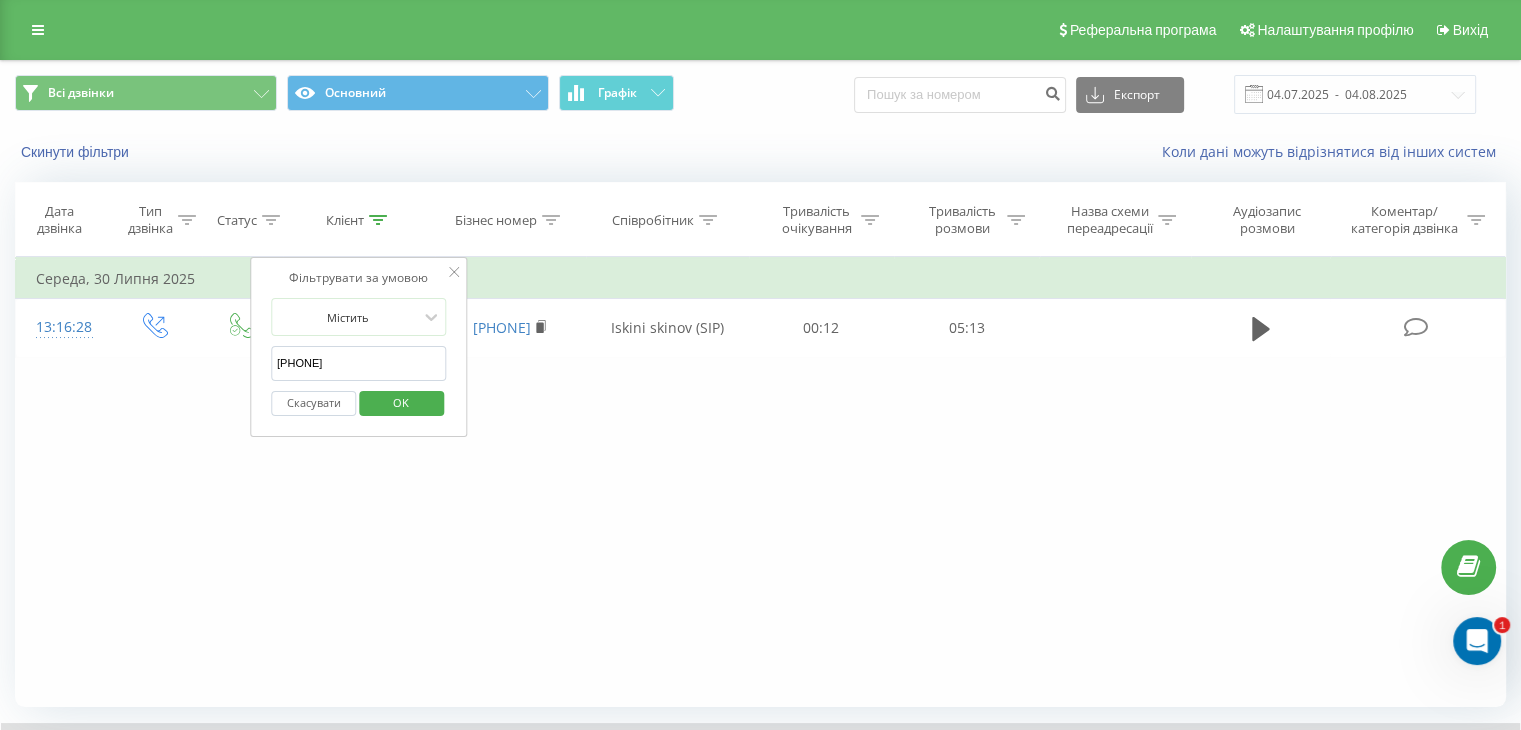 click on "[PHONE]" at bounding box center [359, 363] 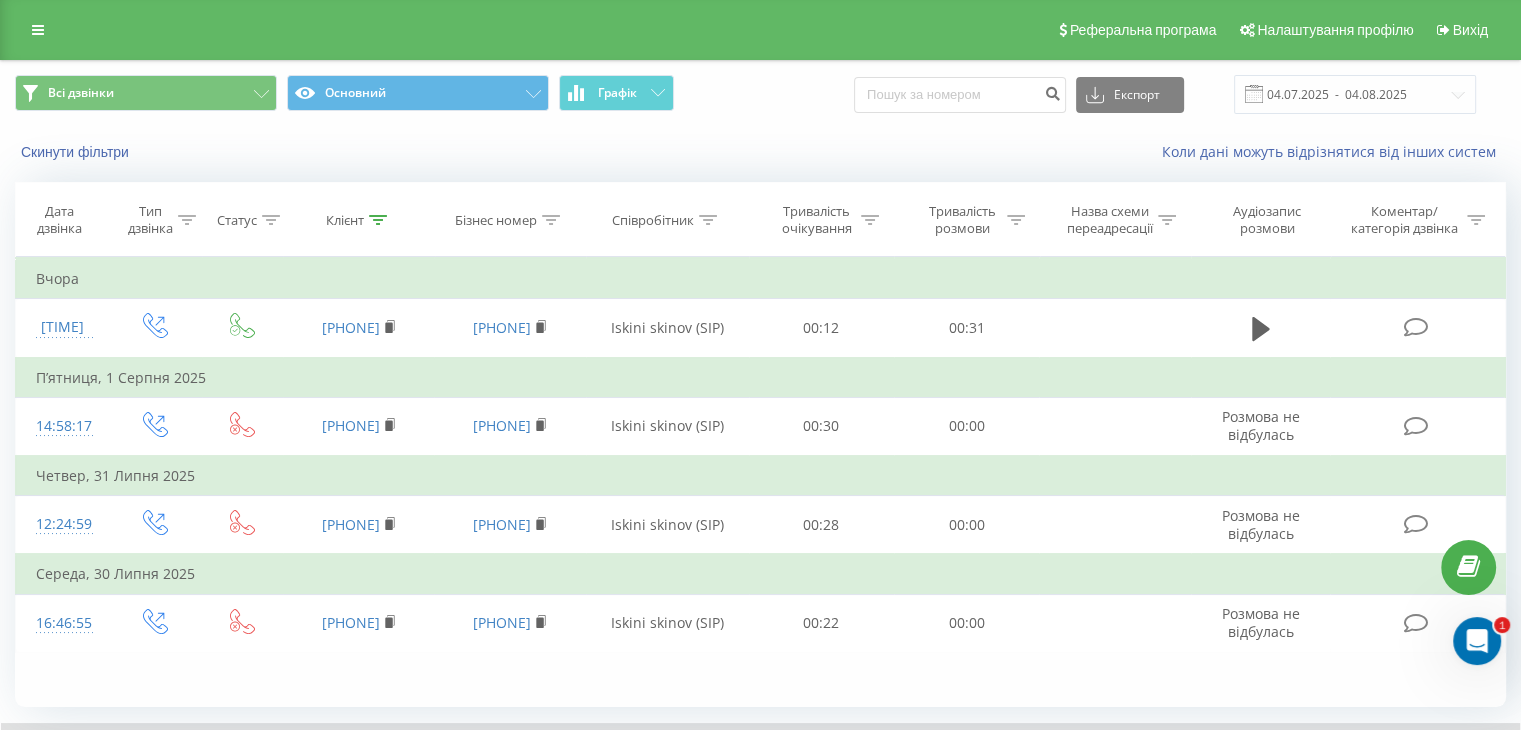 click 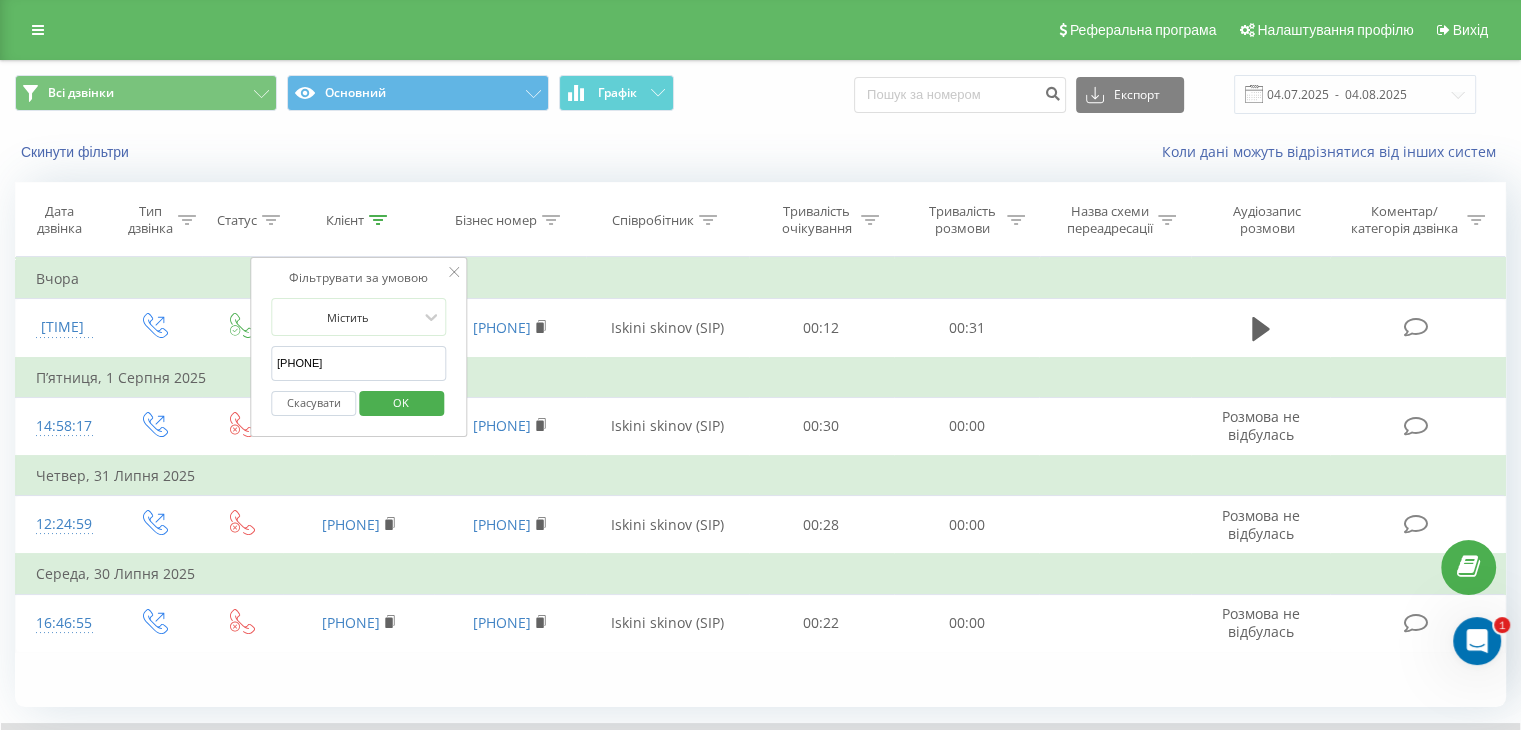 click on "[PHONE]" at bounding box center (359, 363) 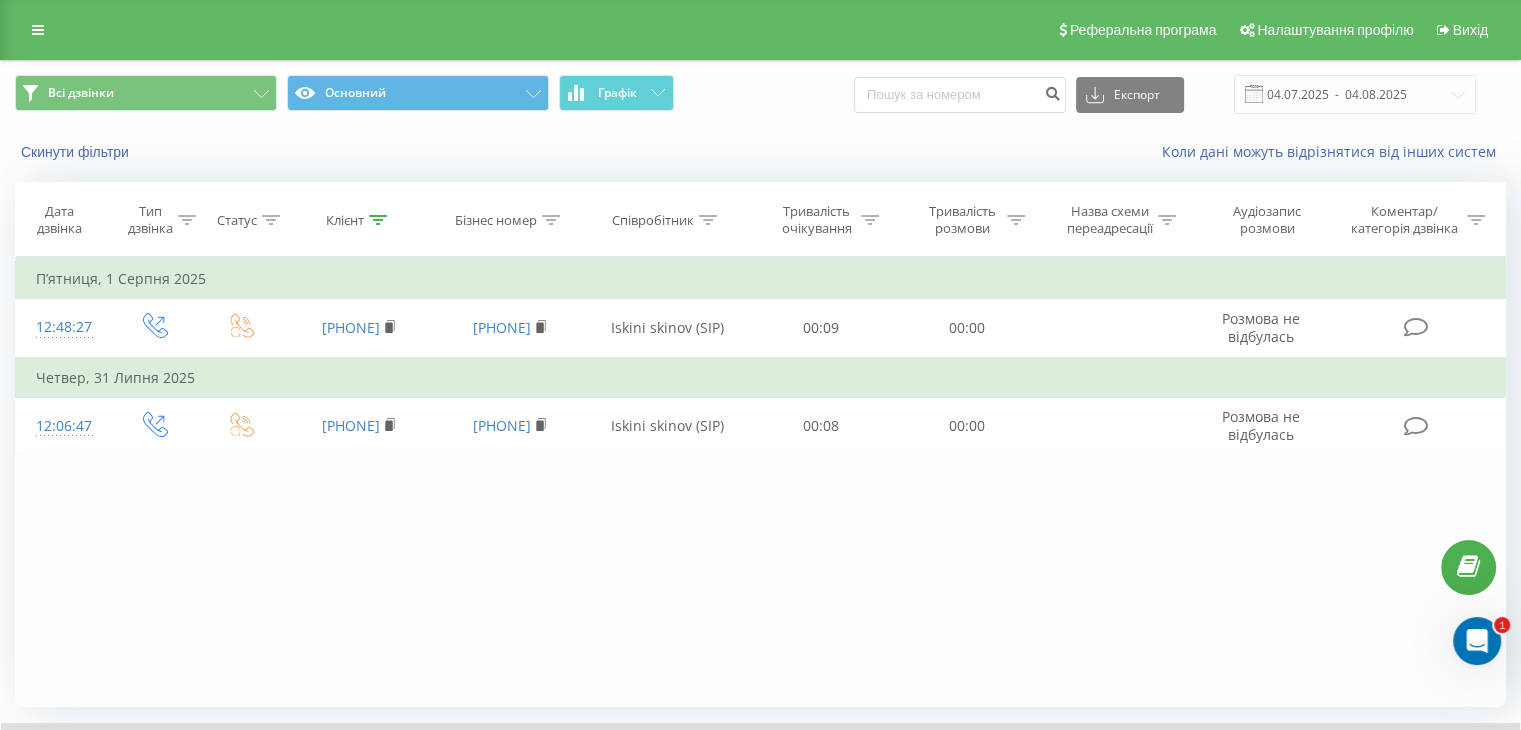 click at bounding box center (378, 220) 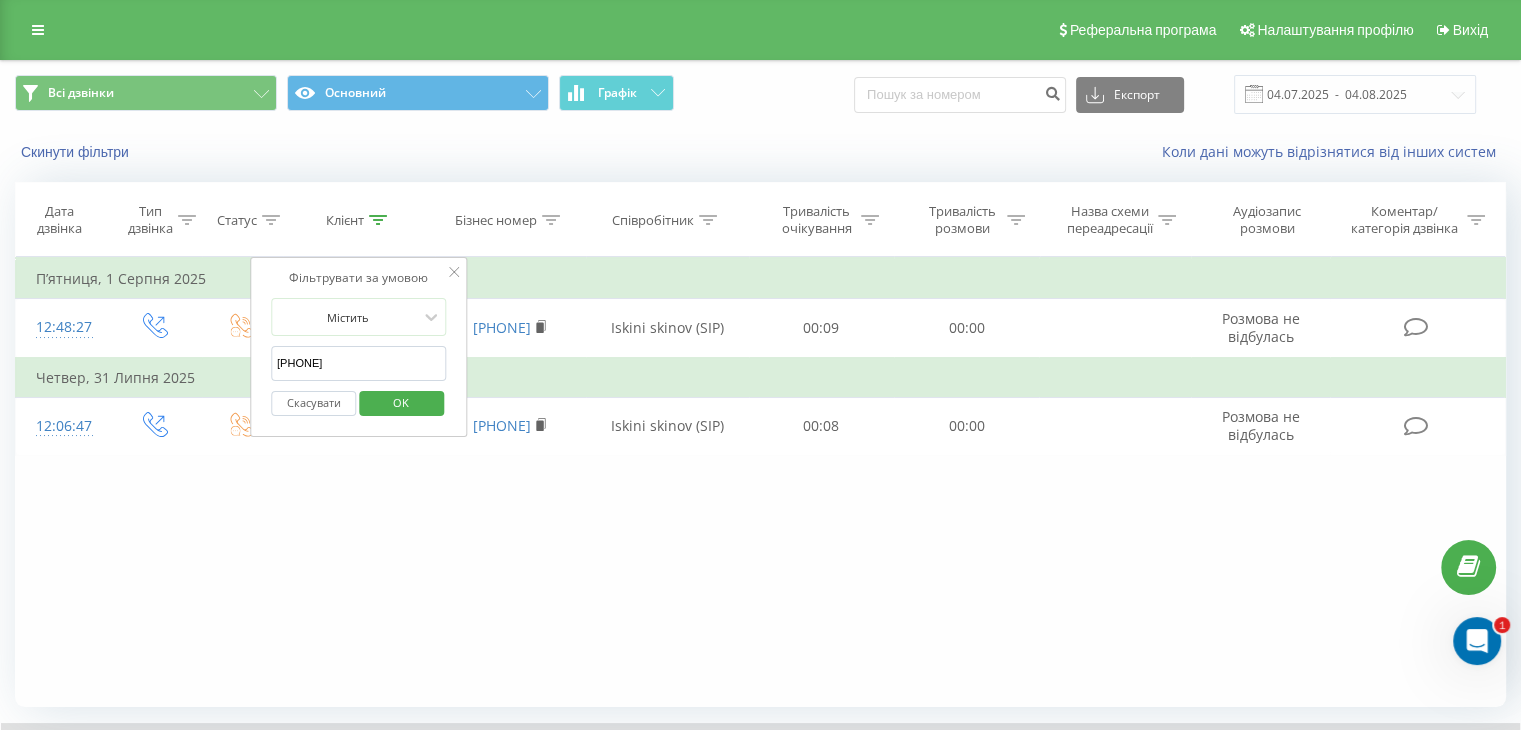 click on "[PHONE]" at bounding box center [359, 363] 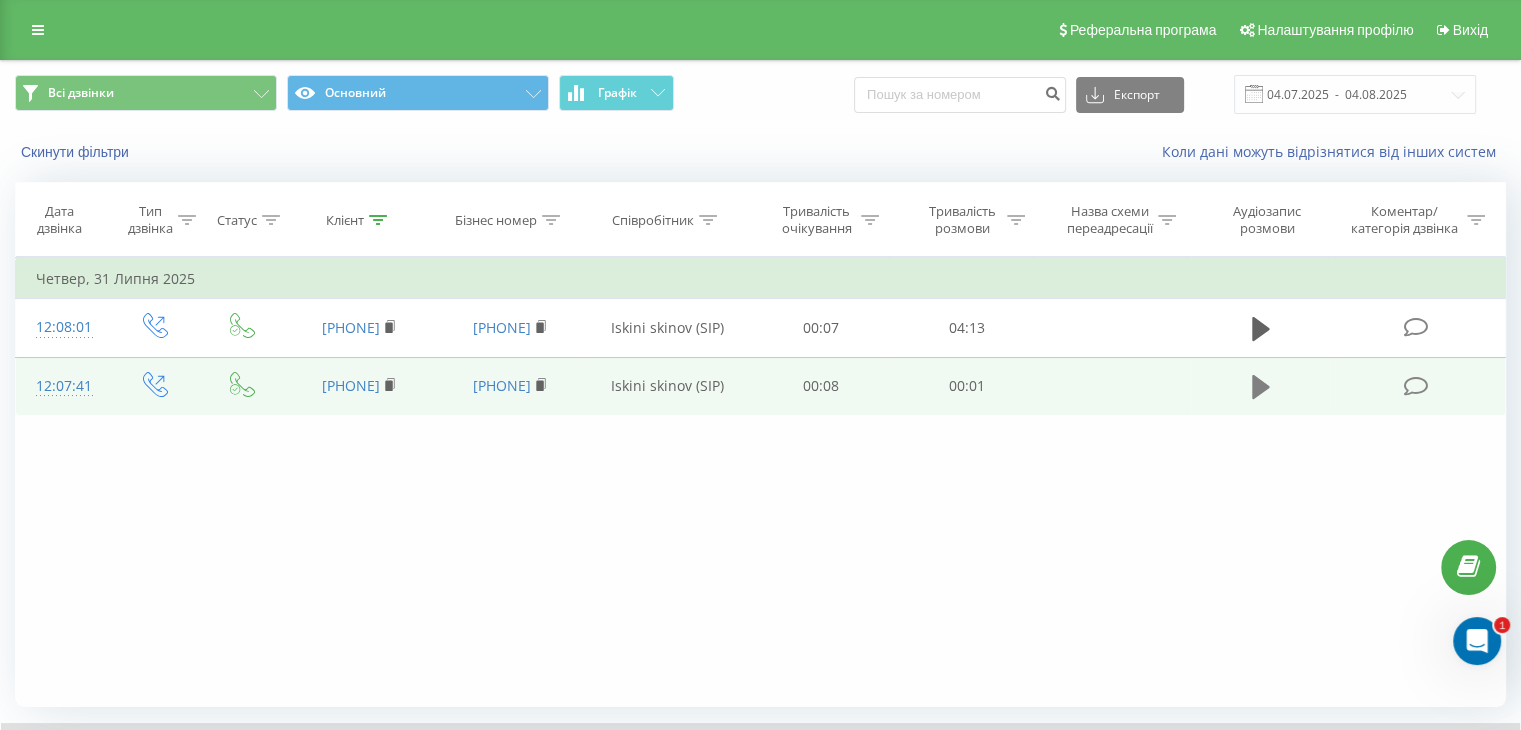 click 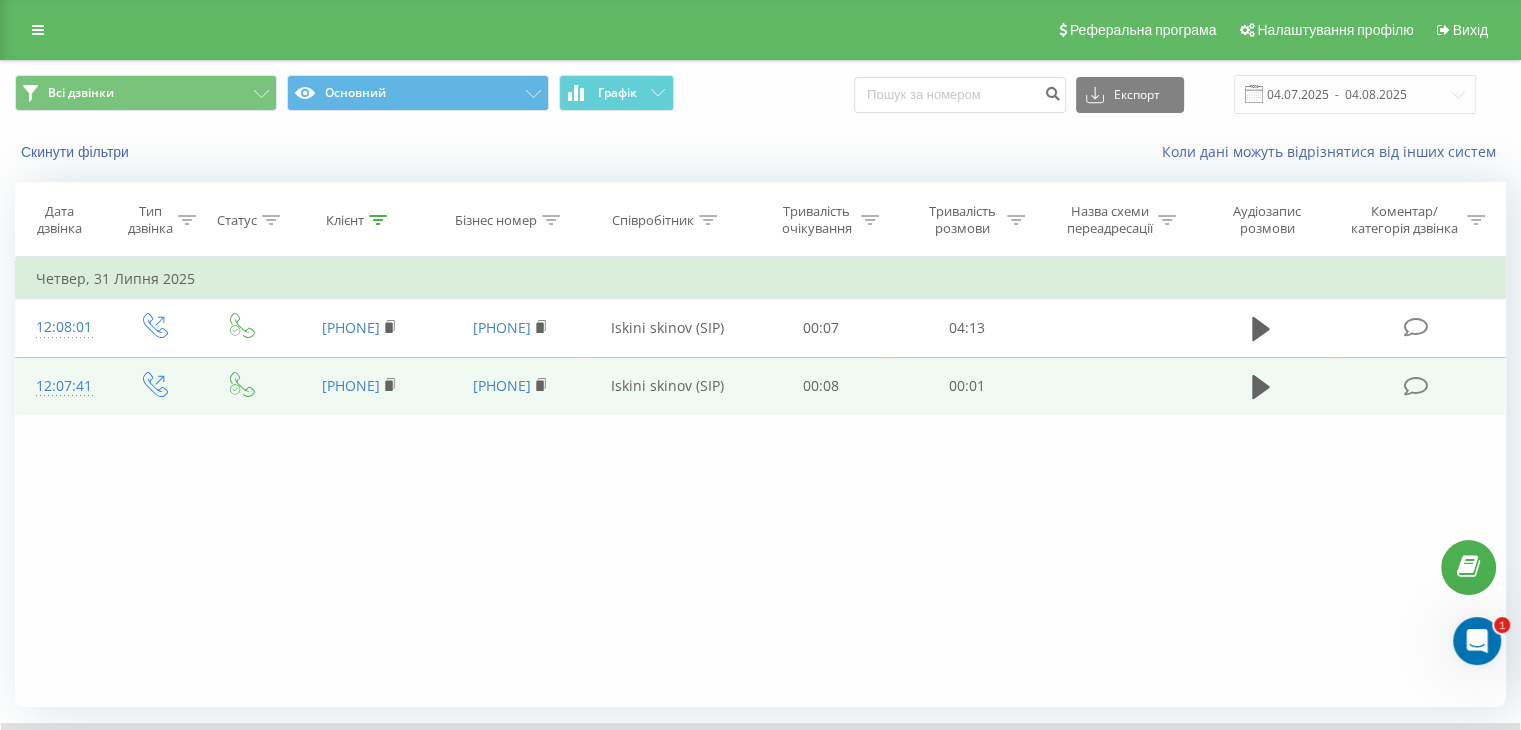click 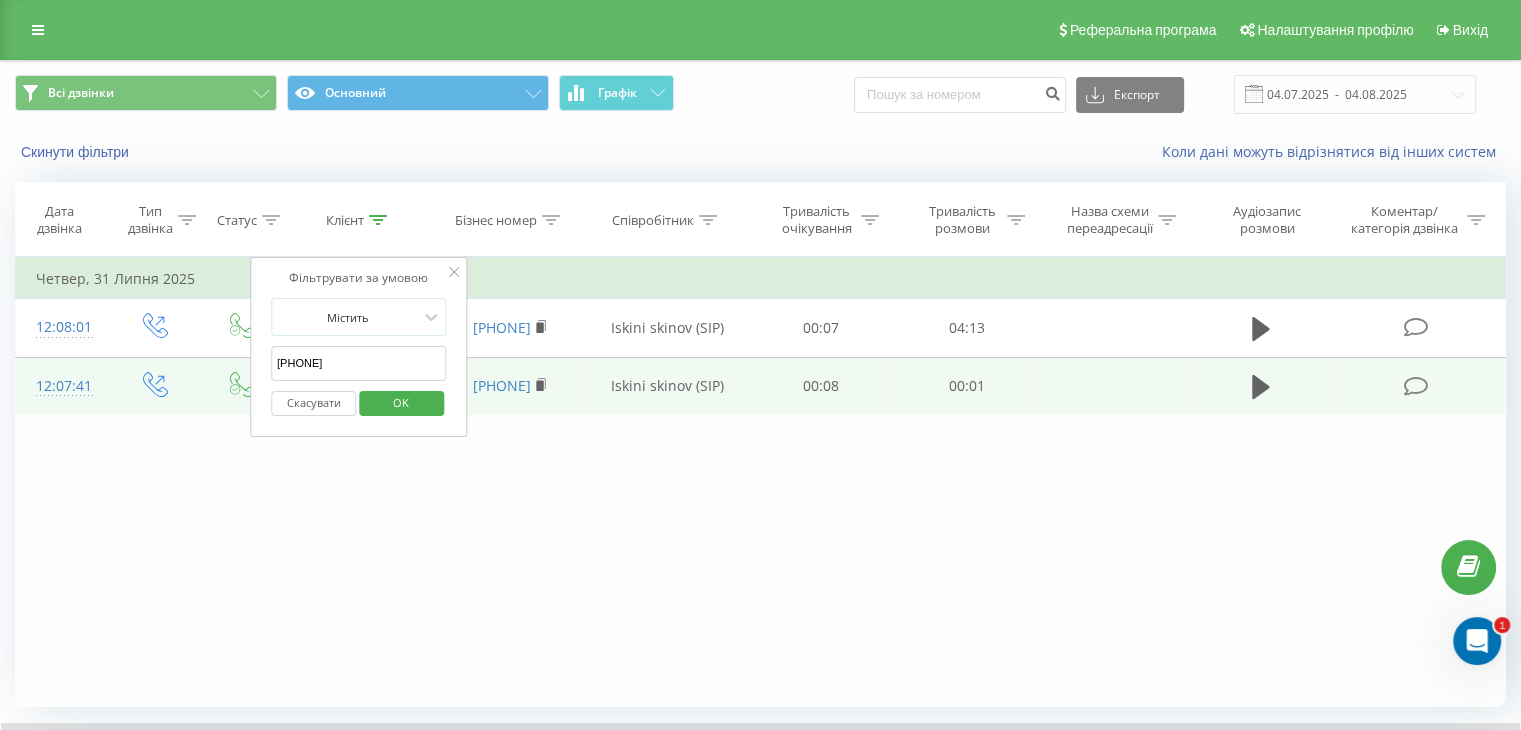 click on "[PHONE]" at bounding box center (359, 363) 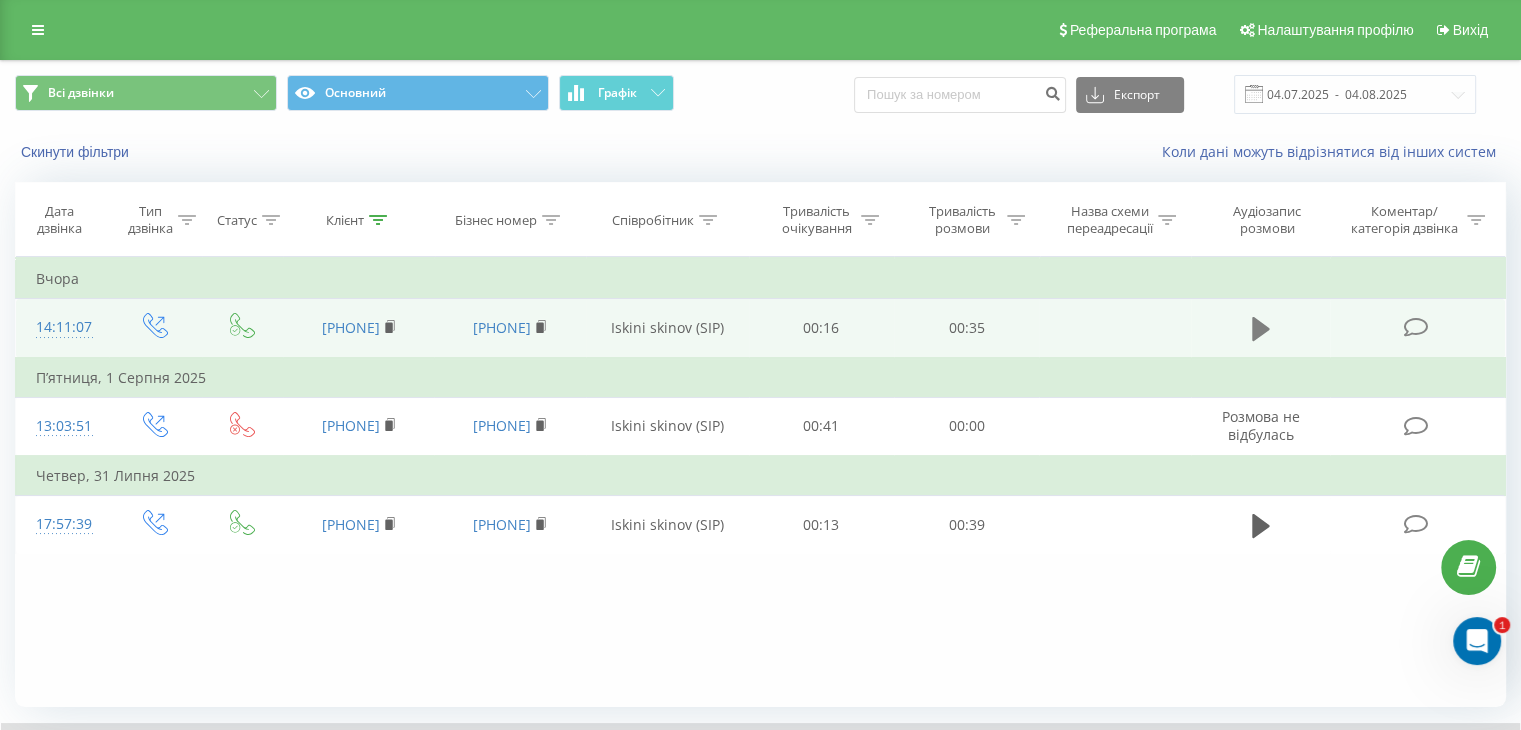 click 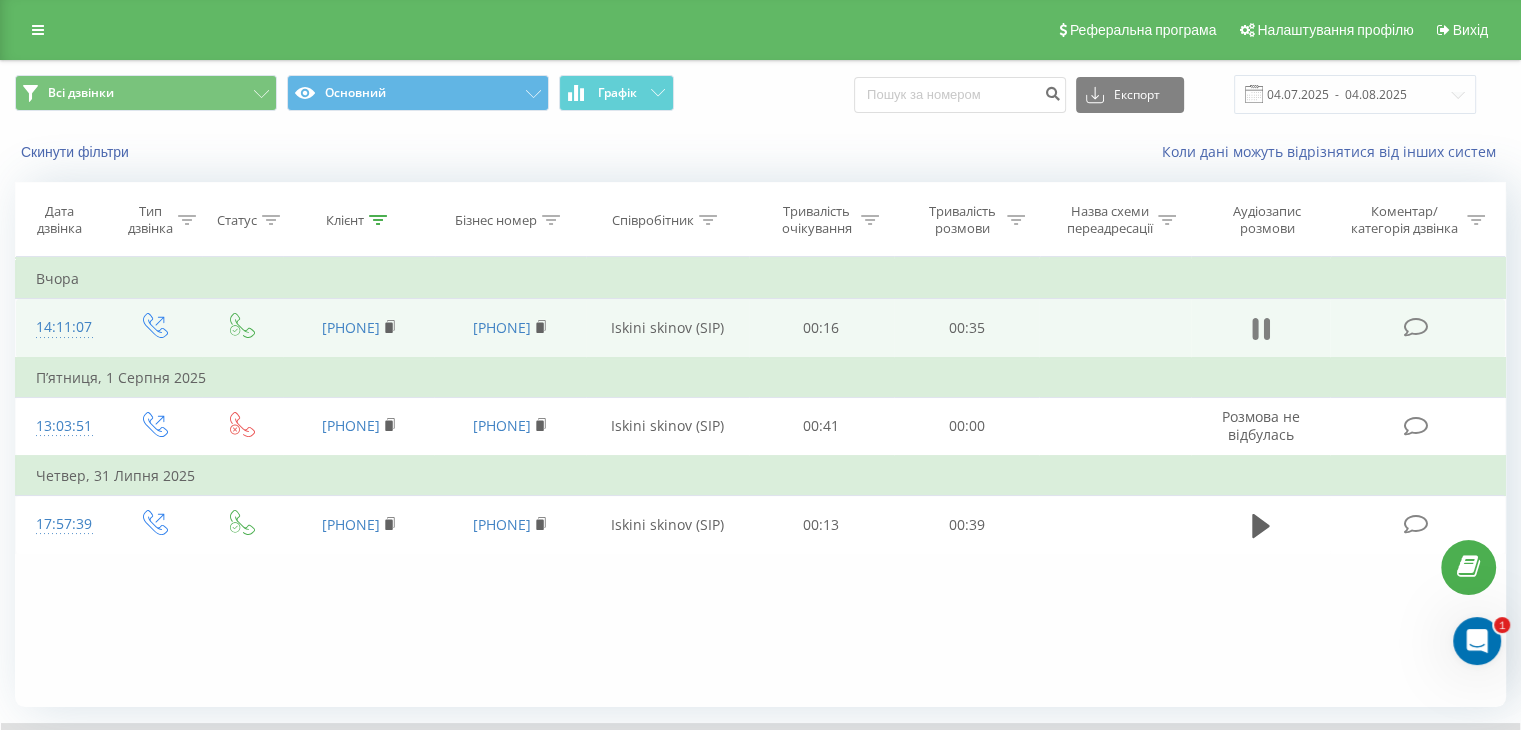 click 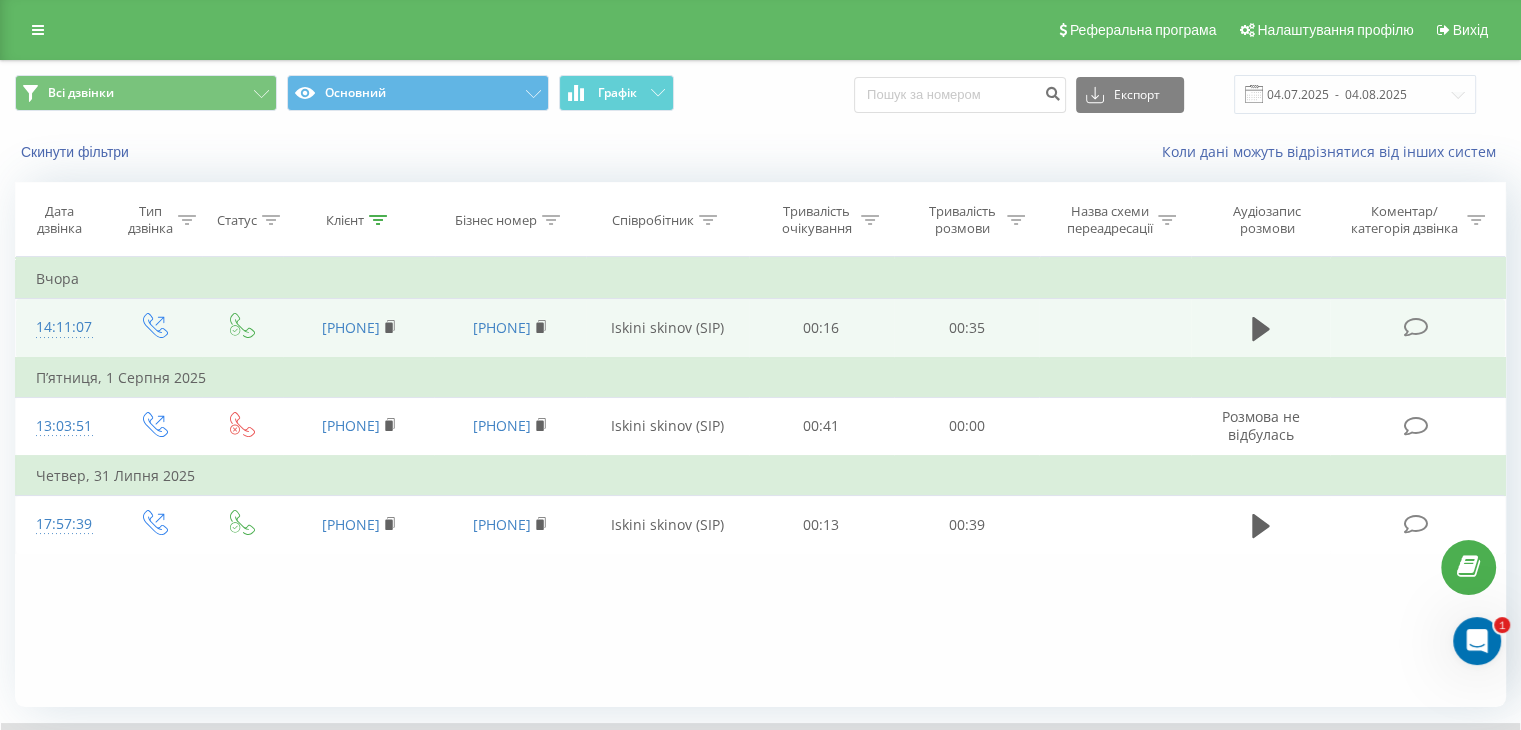 click 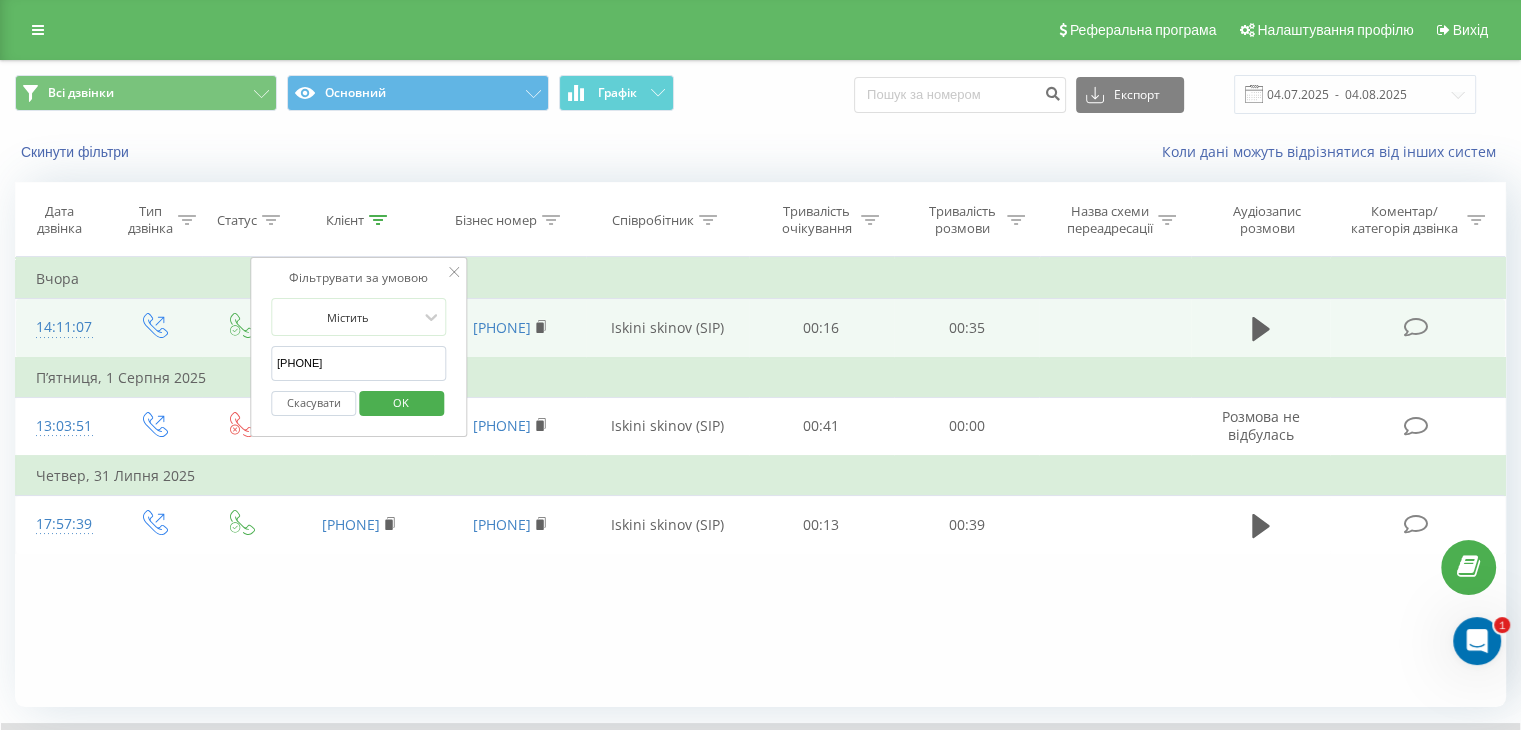 click on "[PHONE]" at bounding box center (359, 363) 